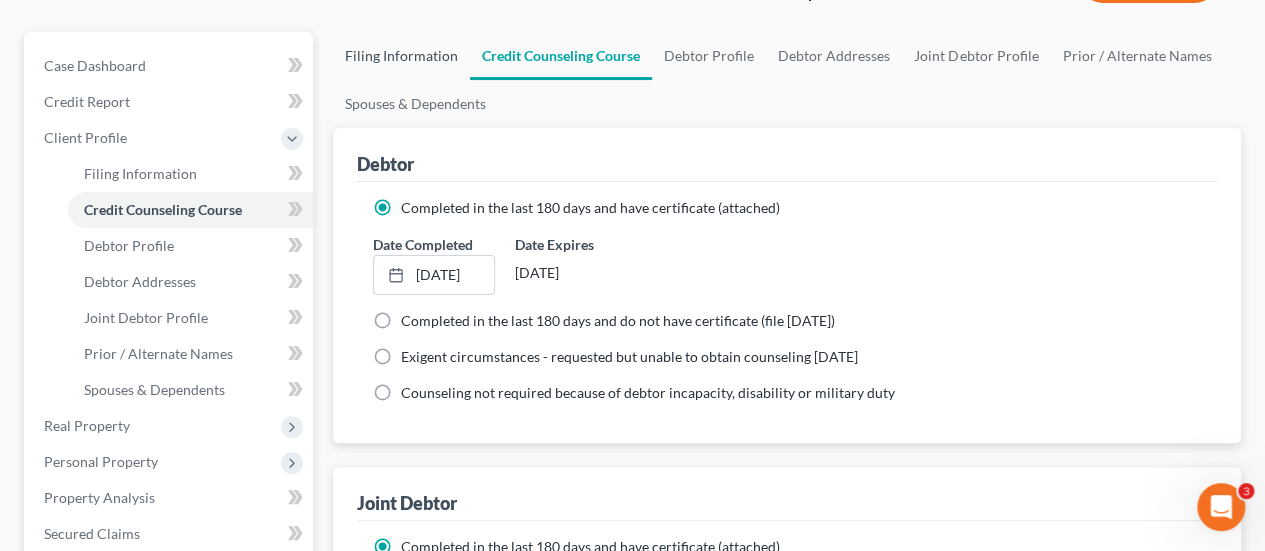 scroll, scrollTop: 23, scrollLeft: 0, axis: vertical 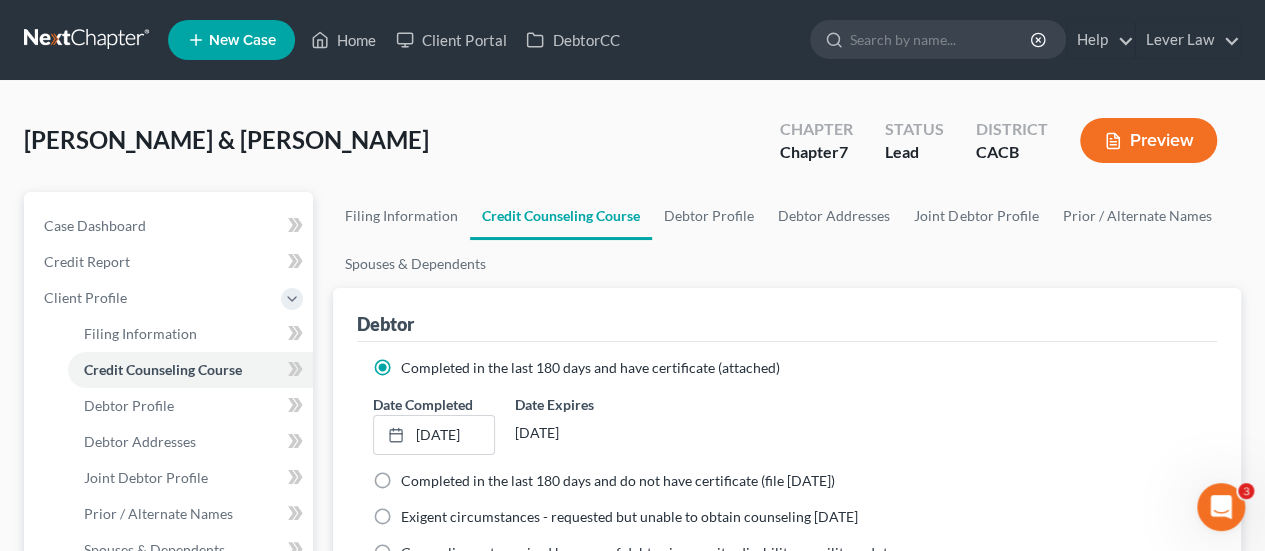 click at bounding box center (88, 40) 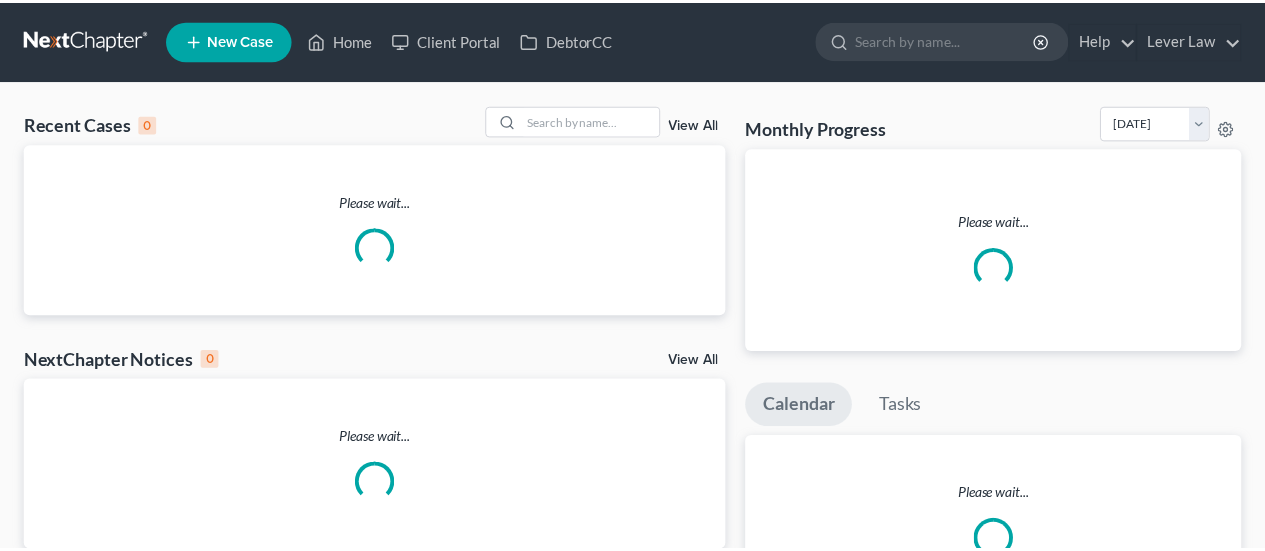 scroll, scrollTop: 0, scrollLeft: 0, axis: both 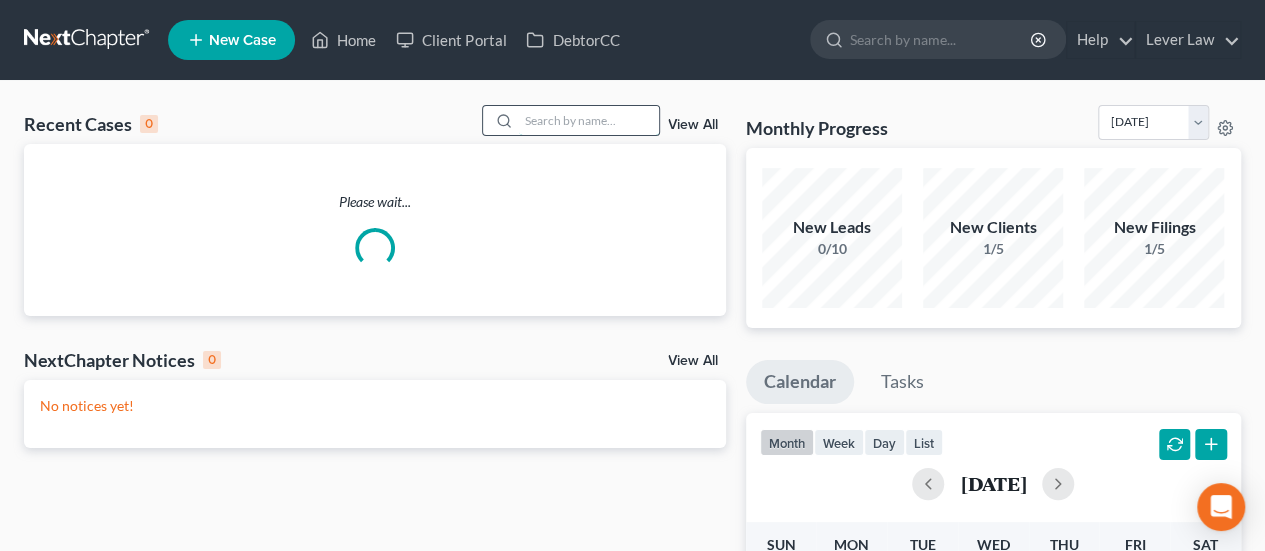 click at bounding box center (589, 120) 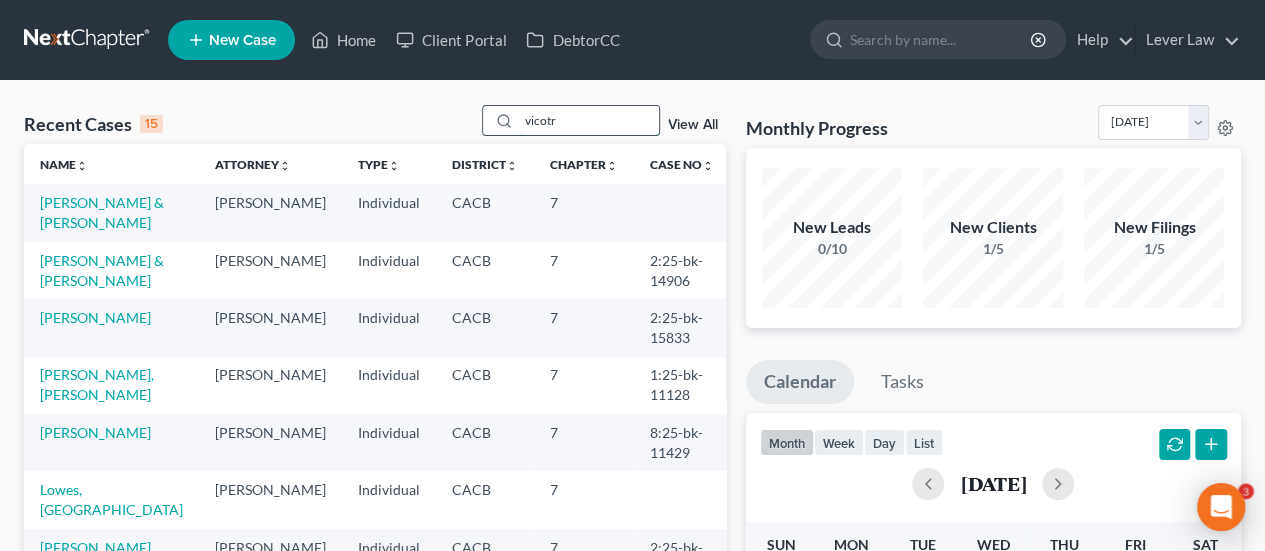 scroll, scrollTop: 0, scrollLeft: 0, axis: both 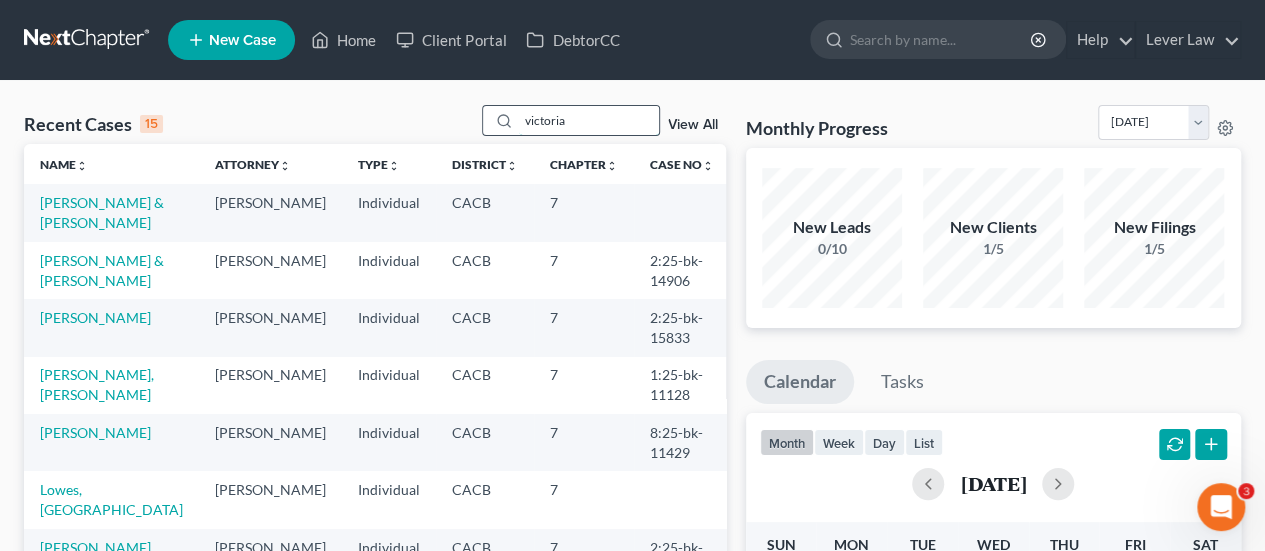 type on "victoria" 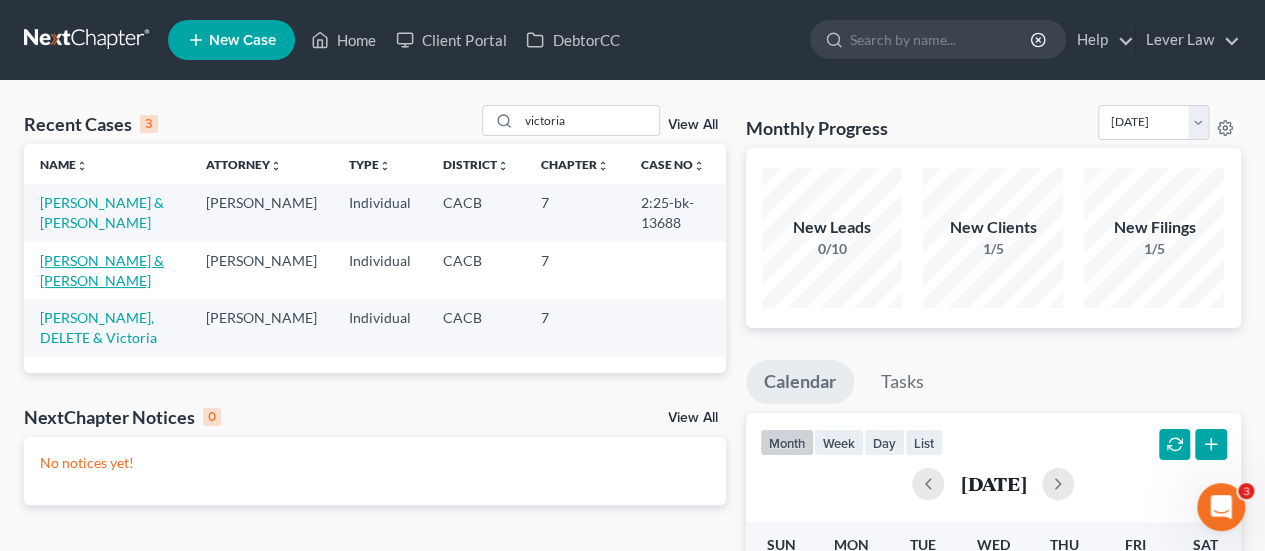 click on "[PERSON_NAME] & [PERSON_NAME]" at bounding box center [102, 270] 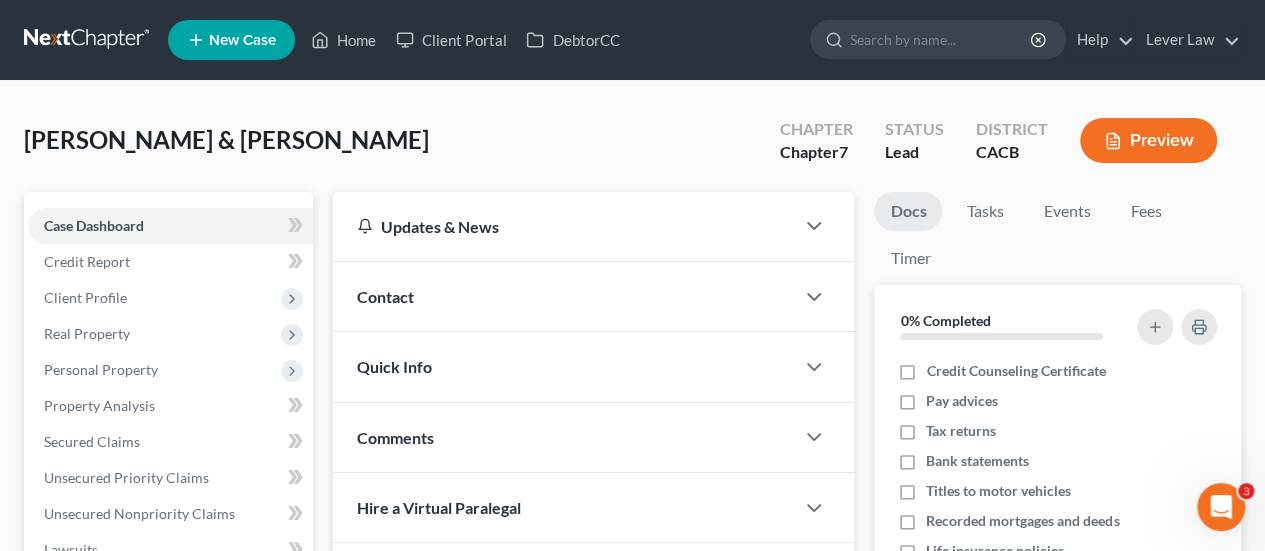 scroll, scrollTop: 400, scrollLeft: 0, axis: vertical 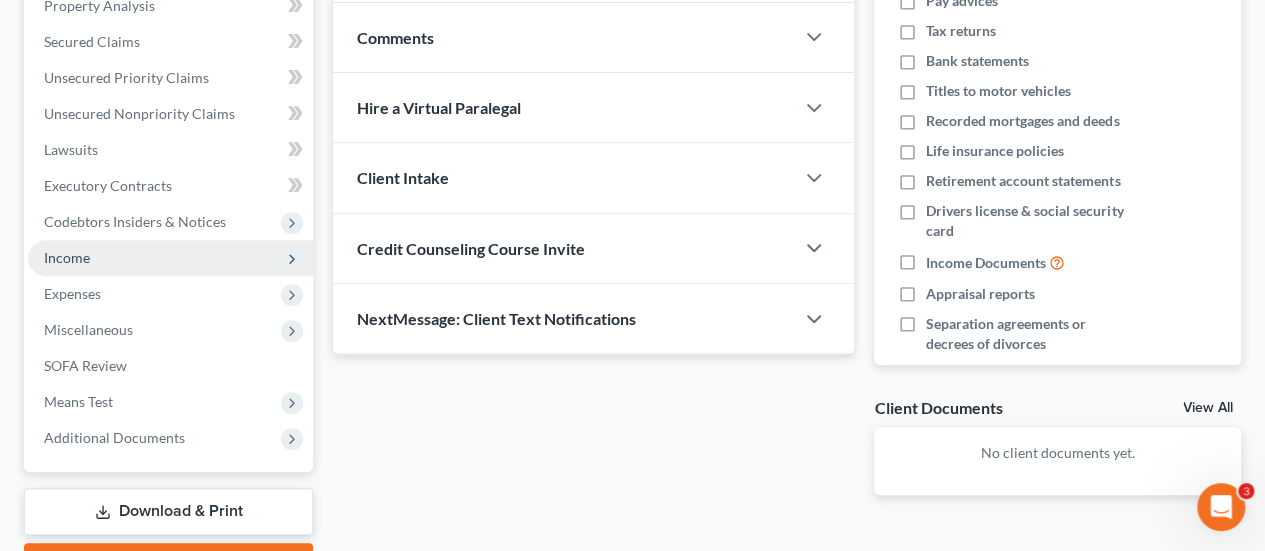 click on "Income" at bounding box center [67, 257] 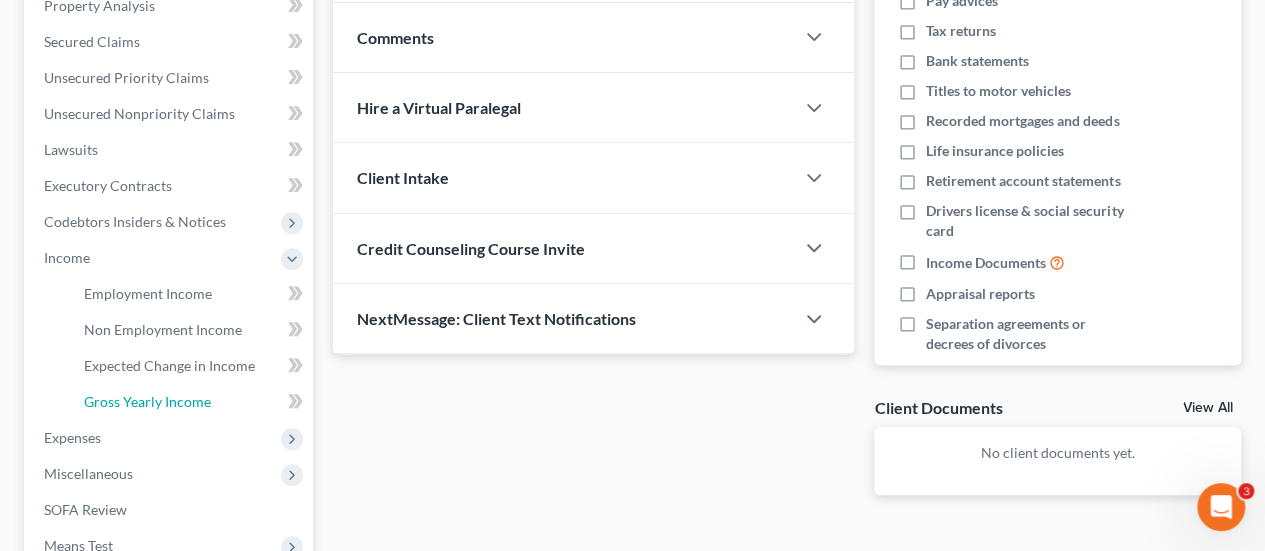 drag, startPoint x: 102, startPoint y: 396, endPoint x: 363, endPoint y: 396, distance: 261 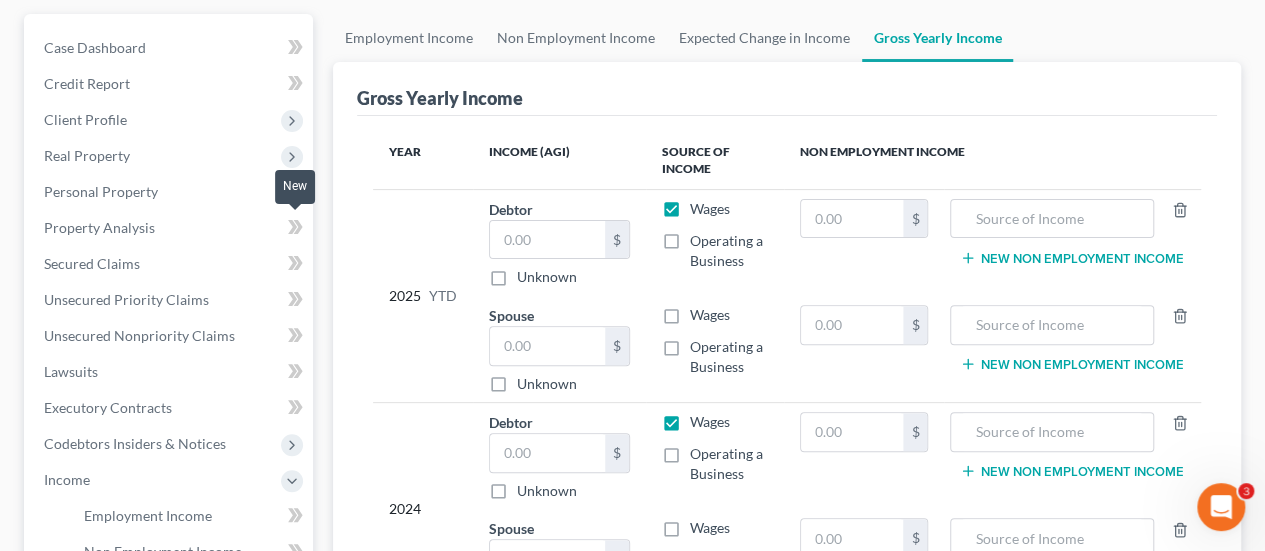scroll, scrollTop: 0, scrollLeft: 0, axis: both 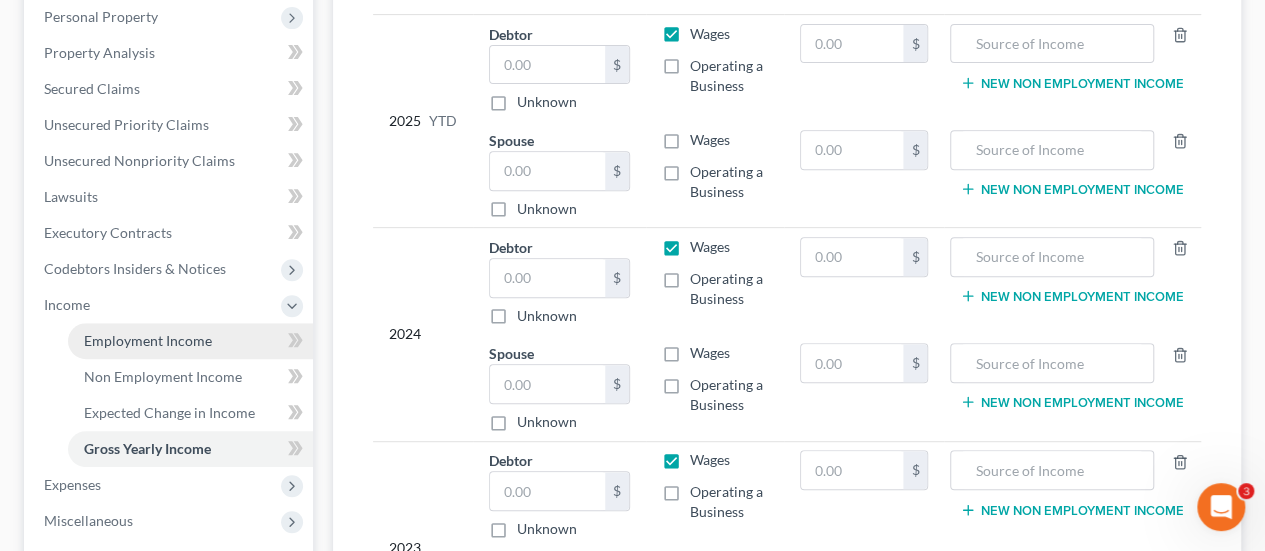 drag, startPoint x: 141, startPoint y: 352, endPoint x: 192, endPoint y: 348, distance: 51.156624 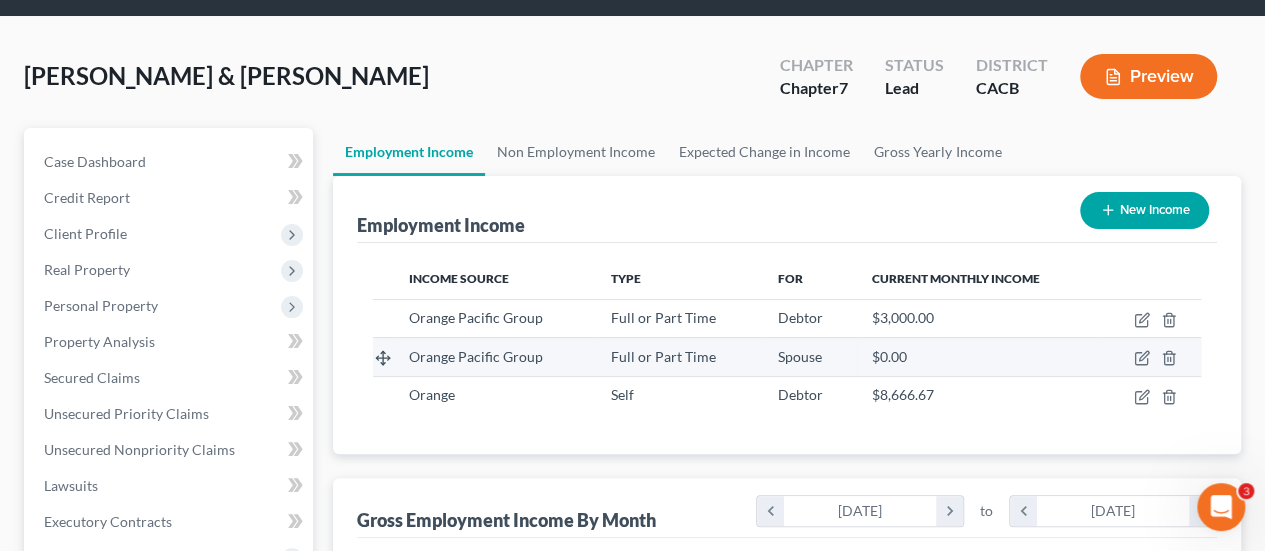 scroll, scrollTop: 100, scrollLeft: 0, axis: vertical 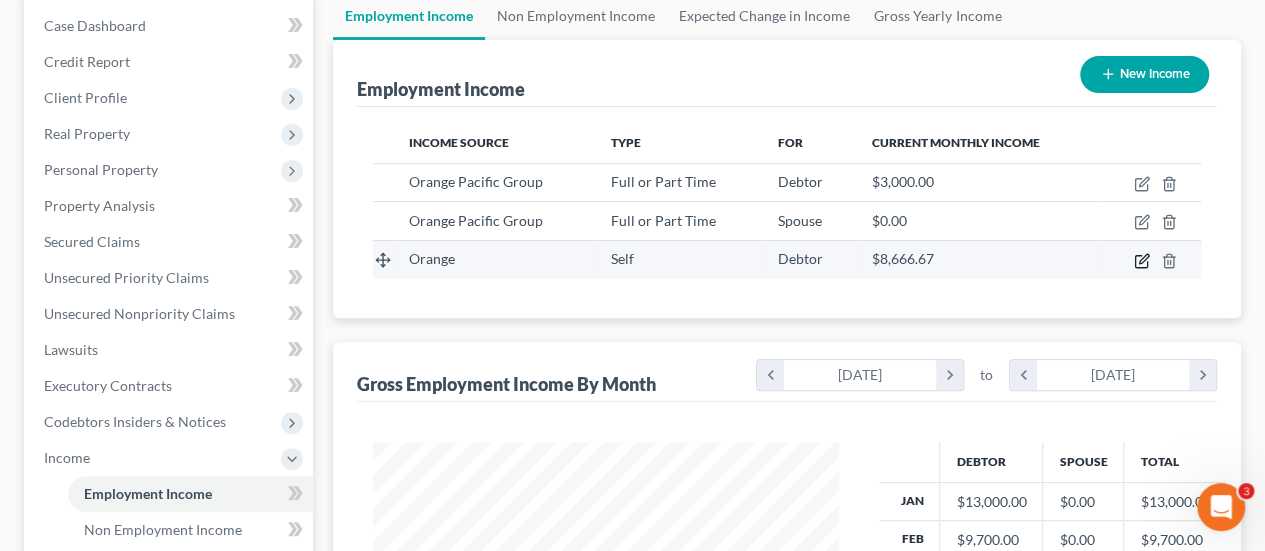 click 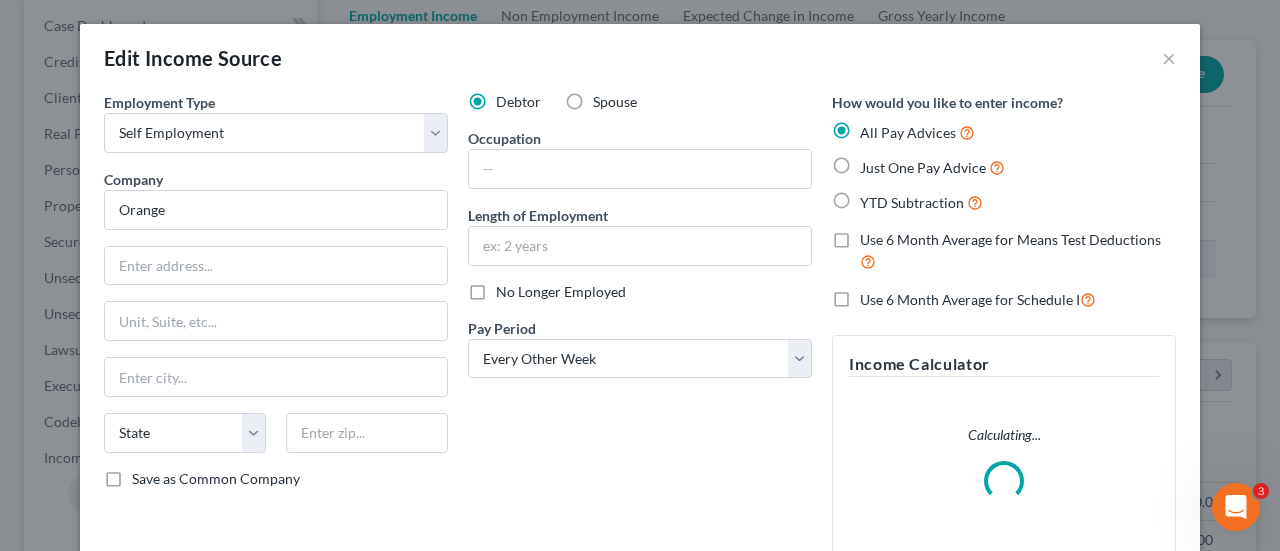 scroll, scrollTop: 999644, scrollLeft: 999487, axis: both 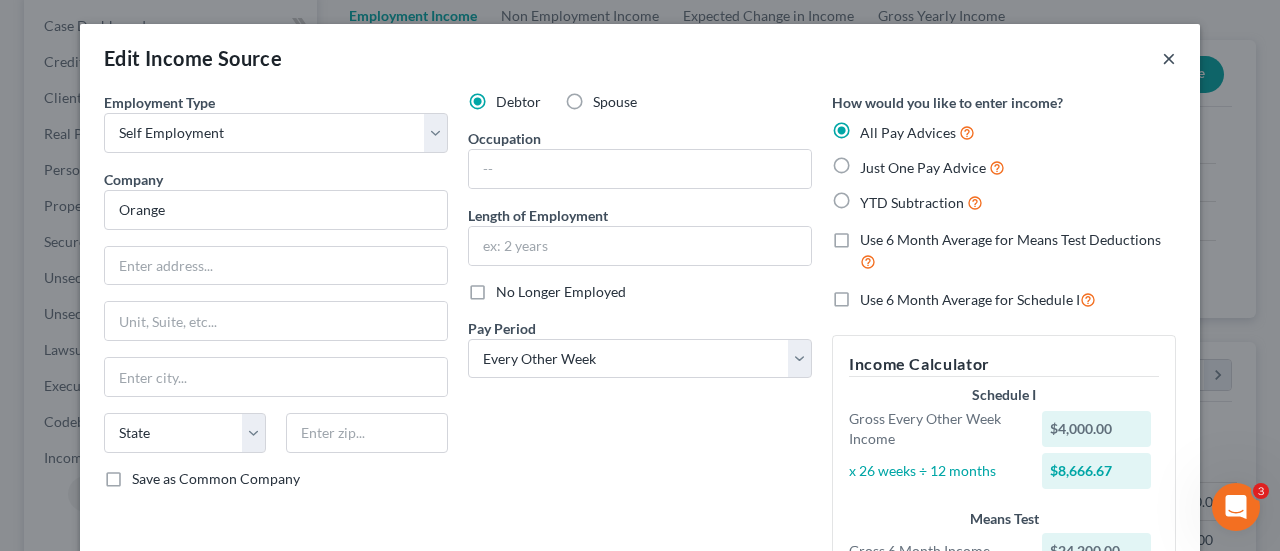 click on "×" at bounding box center [1169, 58] 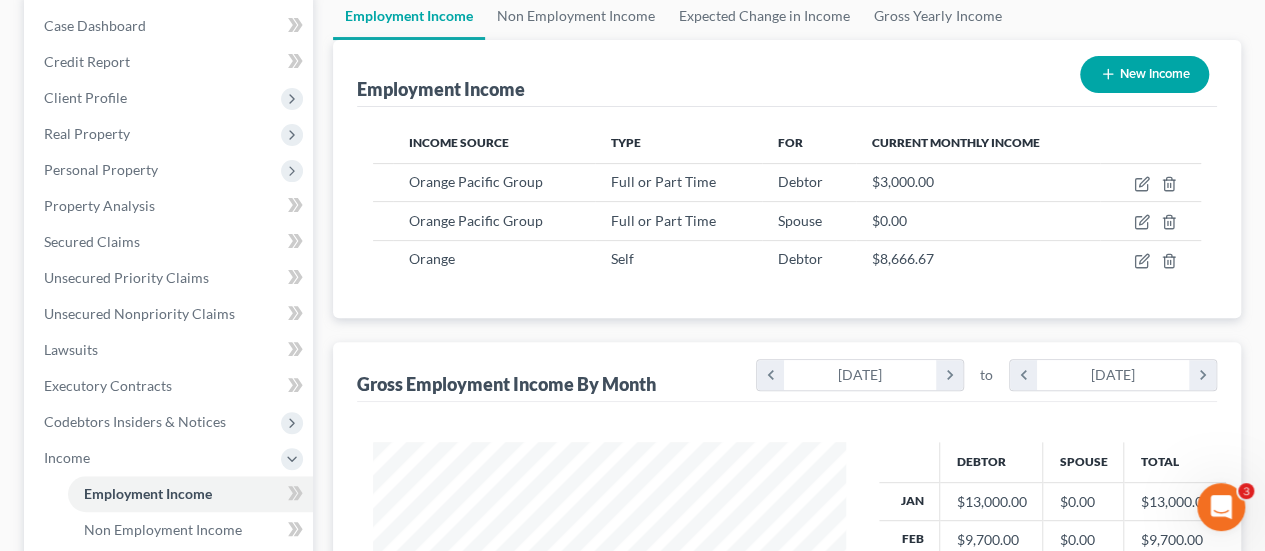 scroll, scrollTop: 356, scrollLeft: 506, axis: both 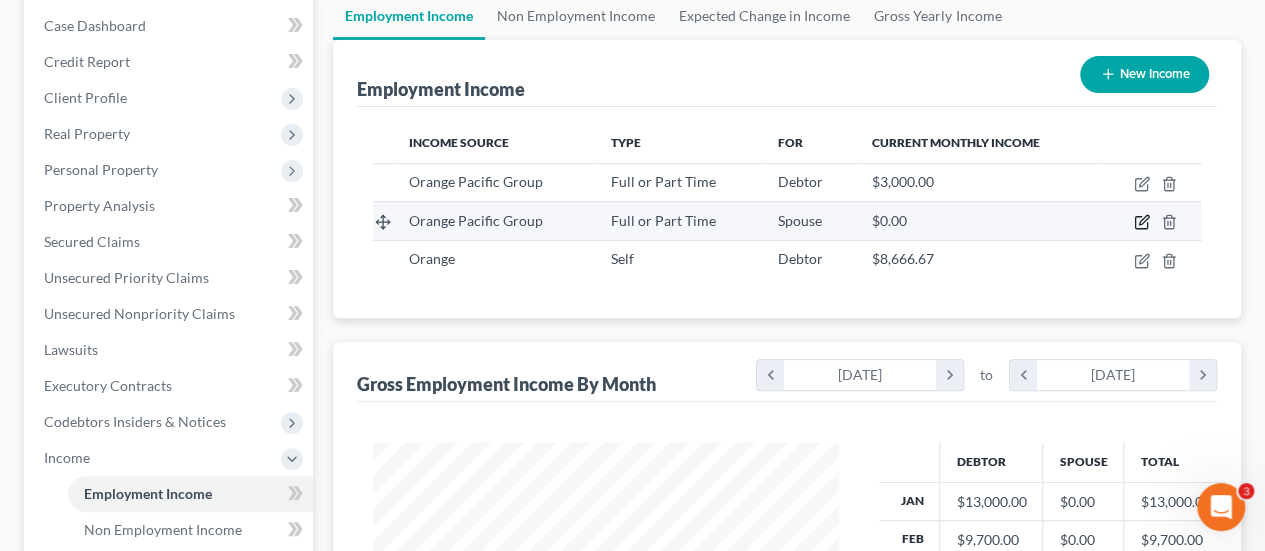 click 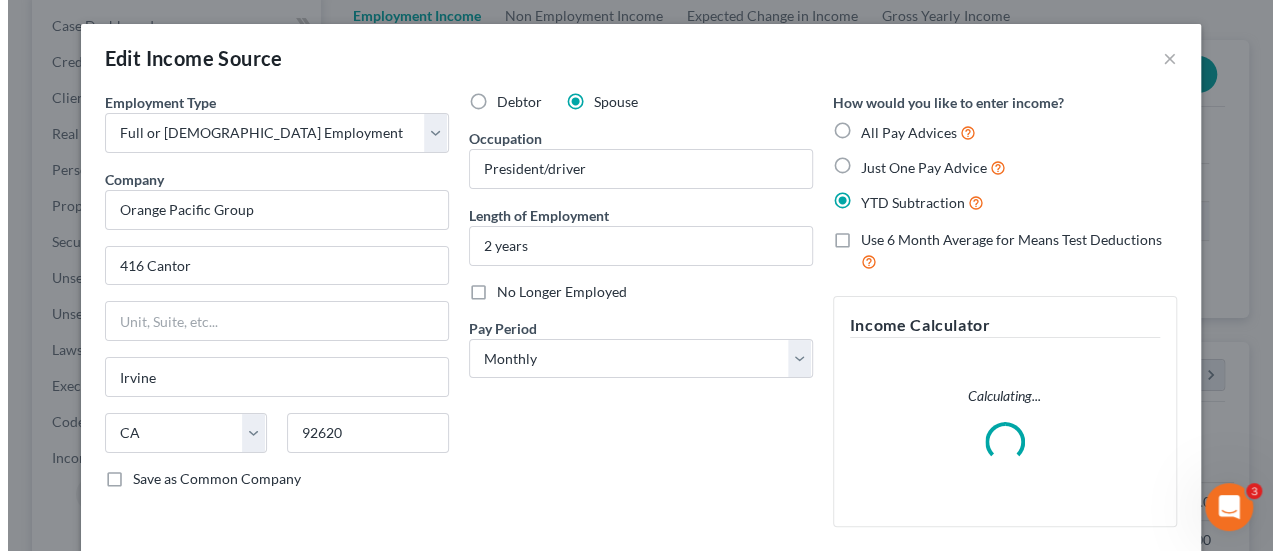 scroll, scrollTop: 999644, scrollLeft: 999487, axis: both 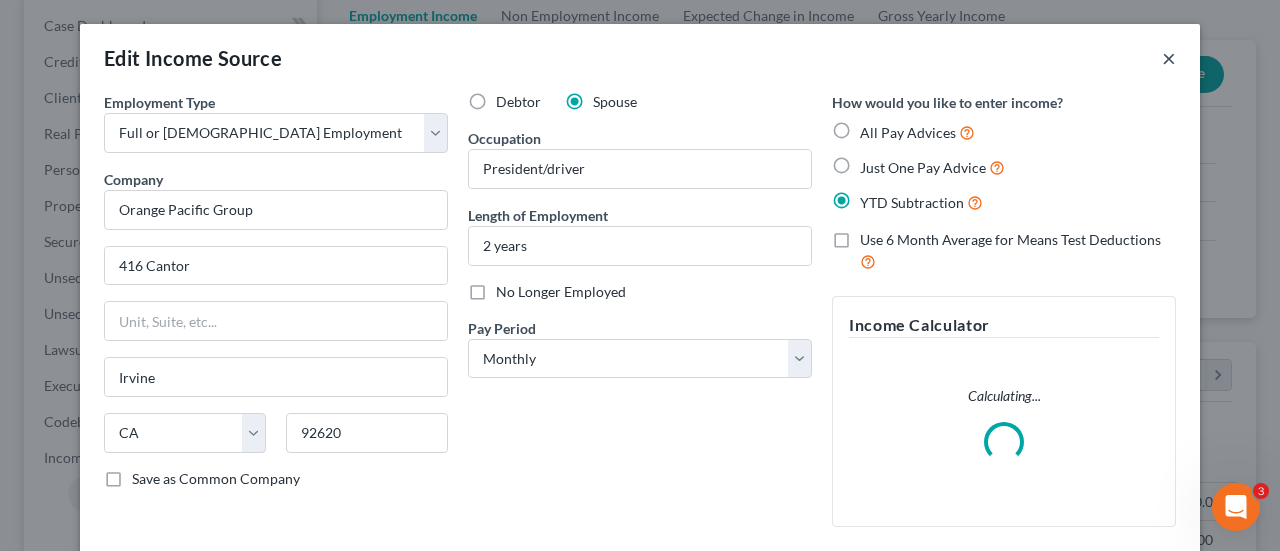 click on "×" at bounding box center (1169, 58) 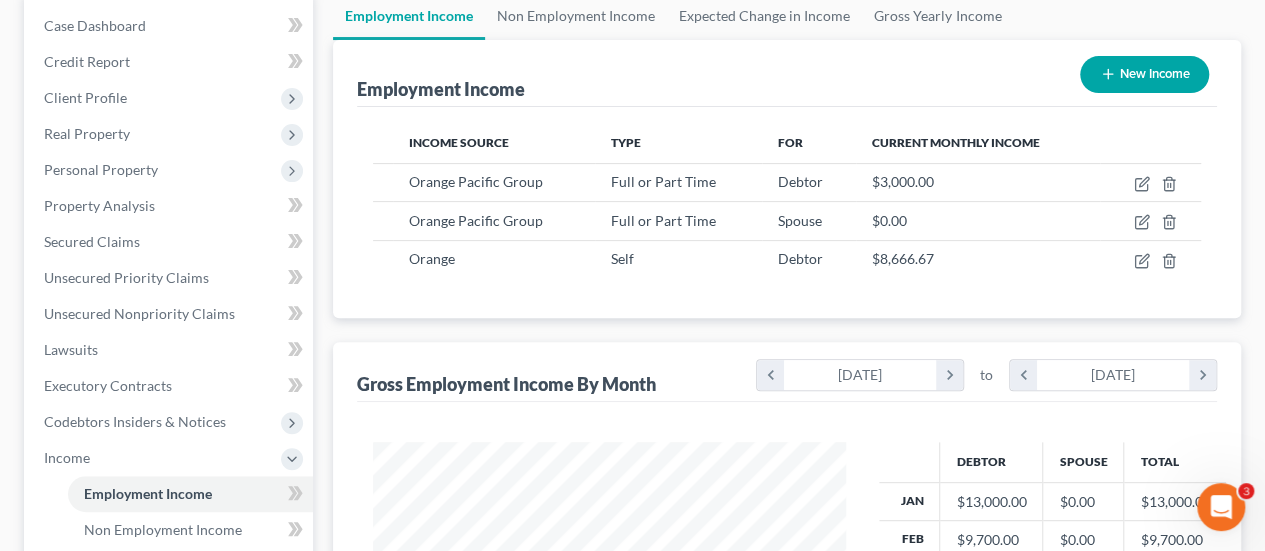 scroll, scrollTop: 356, scrollLeft: 506, axis: both 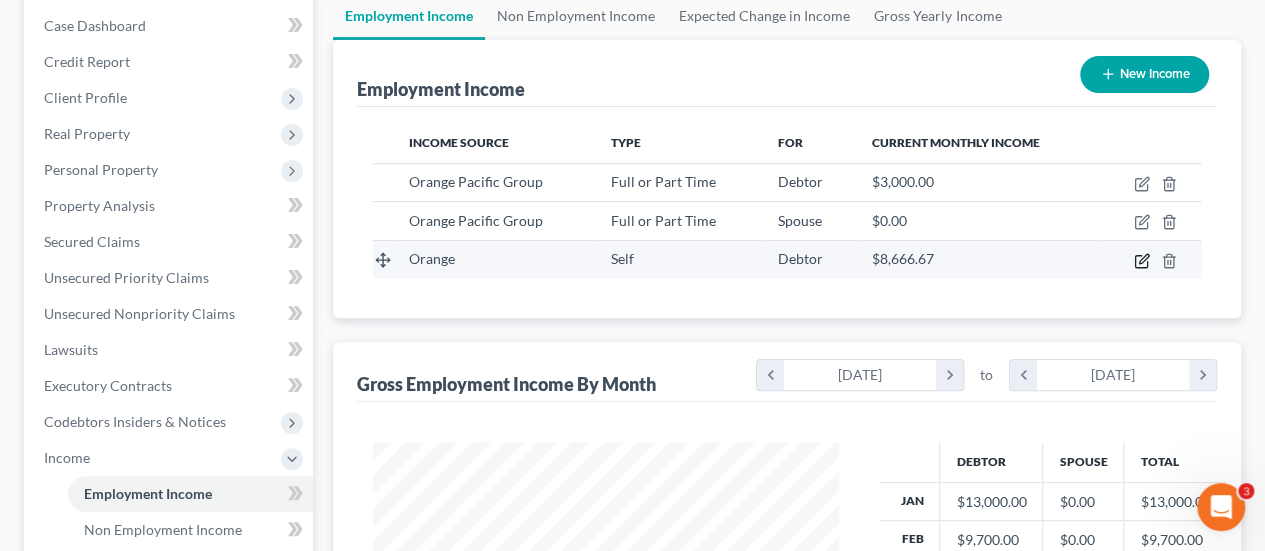 click 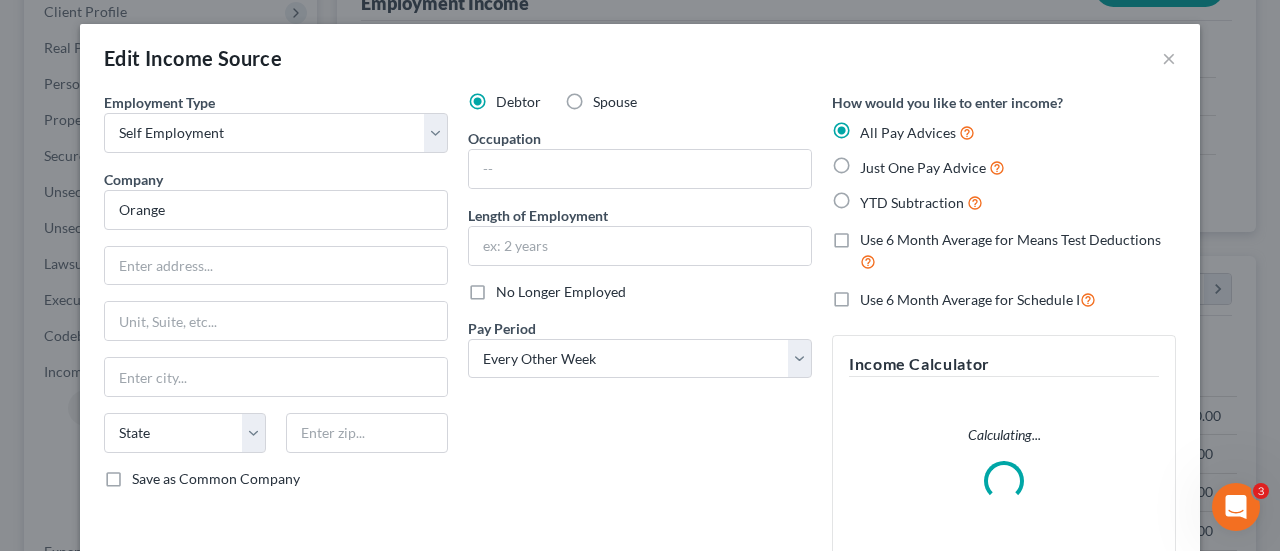 scroll, scrollTop: 300, scrollLeft: 0, axis: vertical 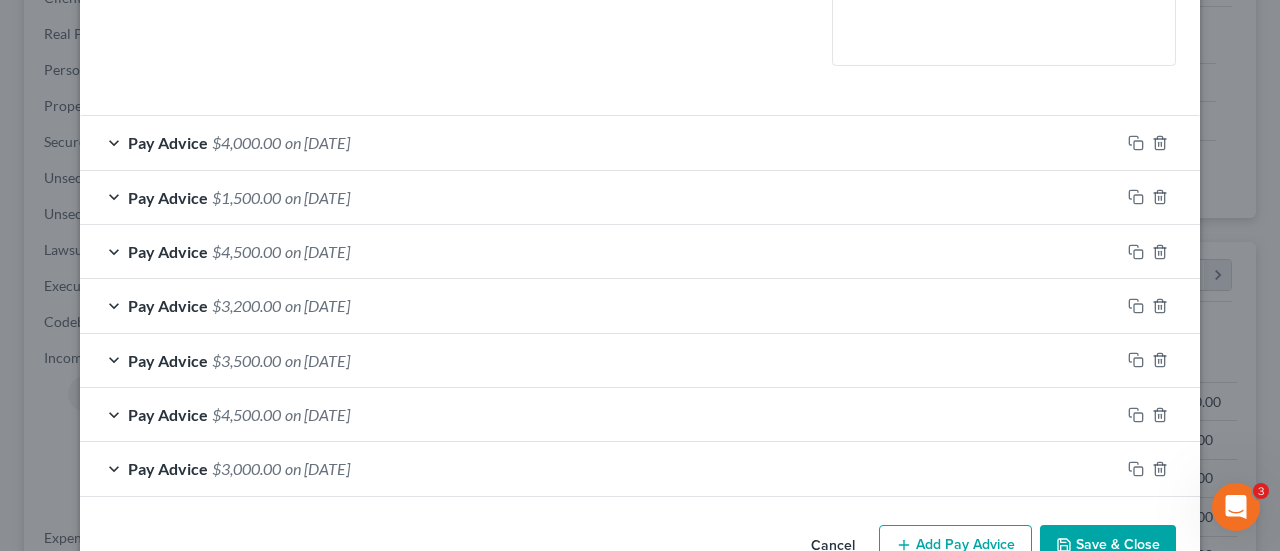 click on "Pay Advice $4,000.00 on [DATE]" at bounding box center [600, 142] 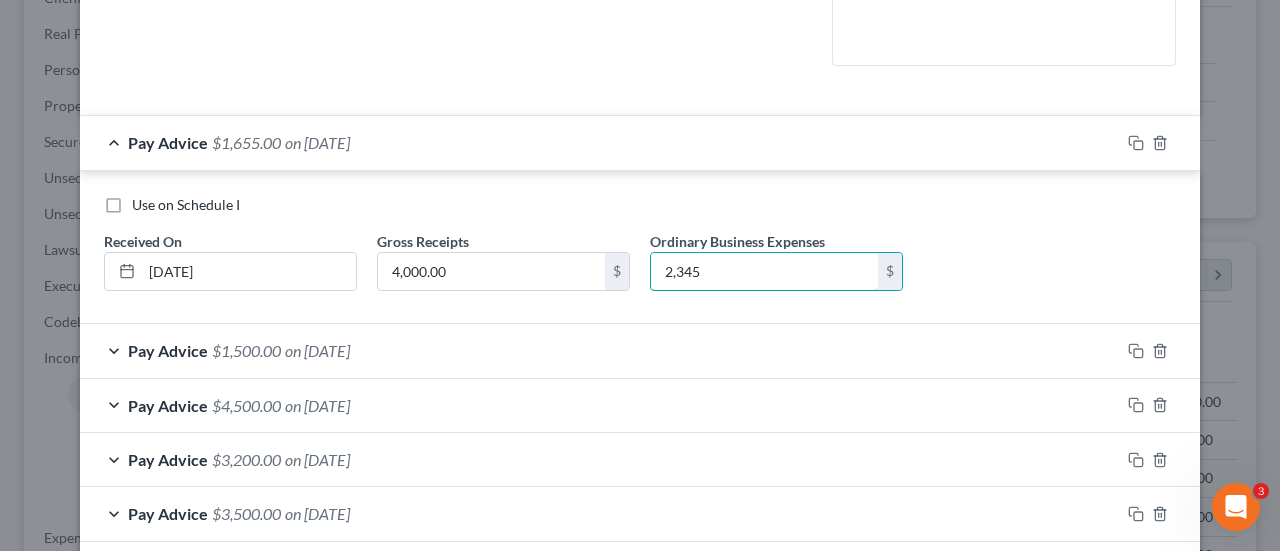 type on "2,345" 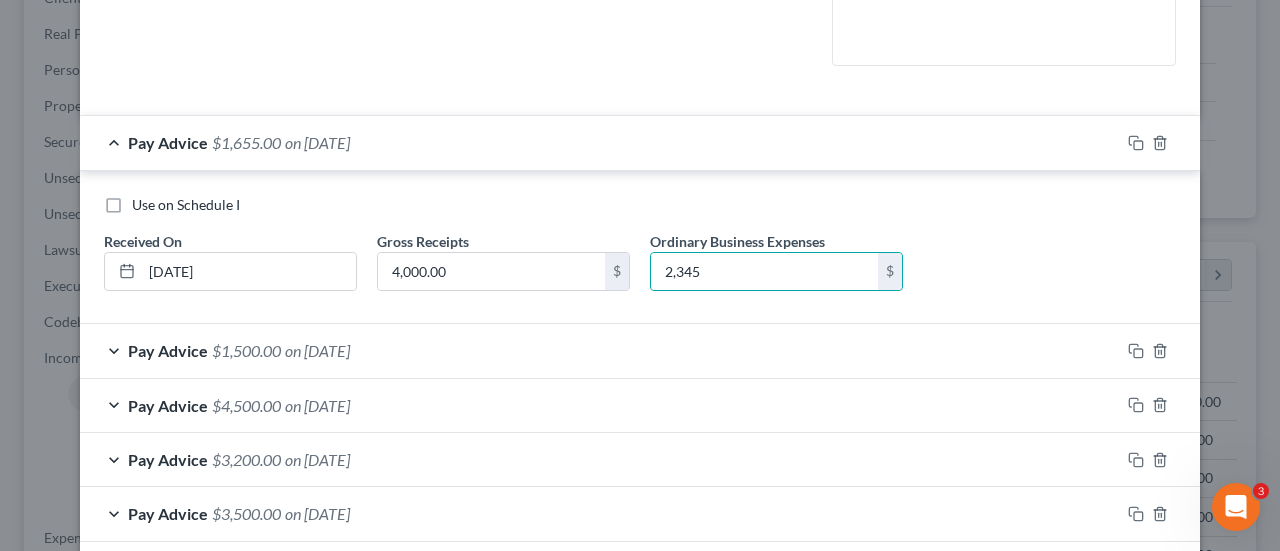 click on "Pay Advice $1,500.00 on [DATE]" at bounding box center (600, 350) 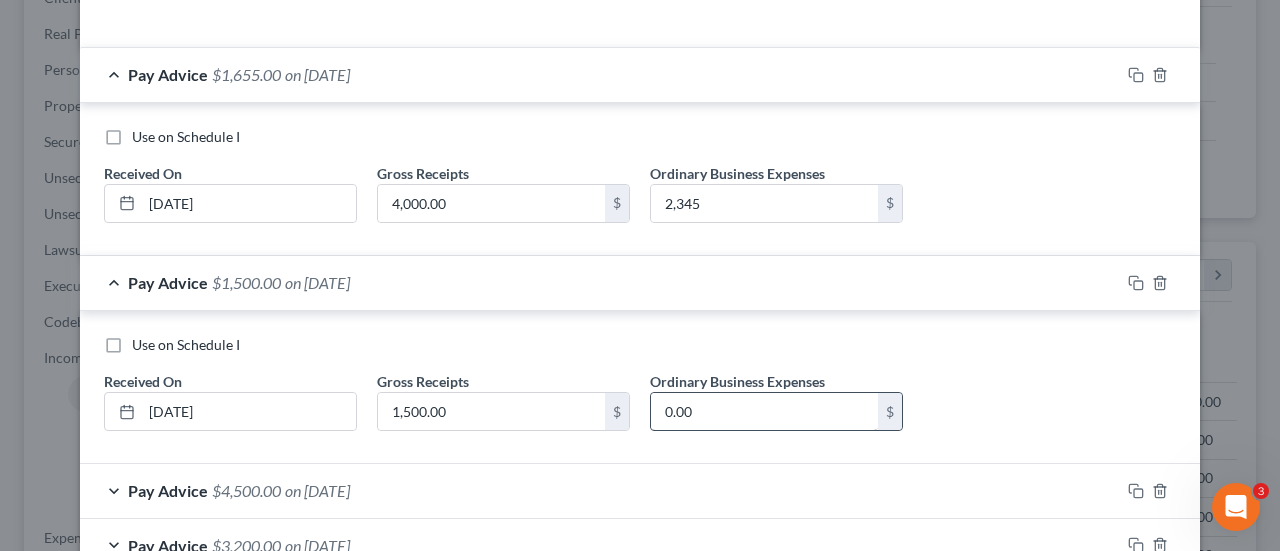 scroll, scrollTop: 600, scrollLeft: 0, axis: vertical 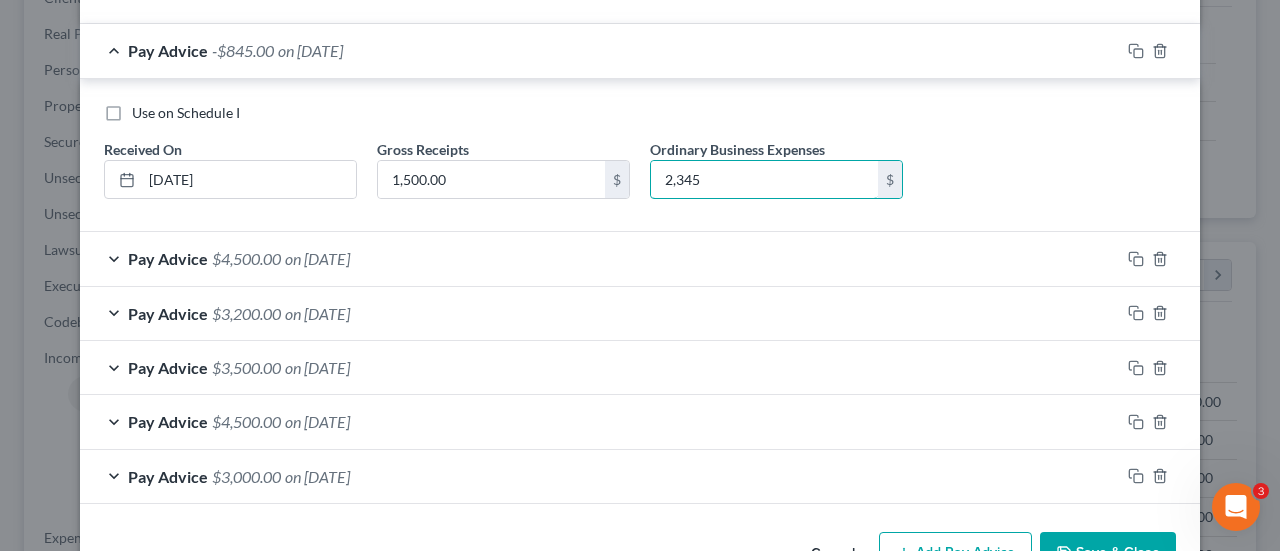 type on "2,345" 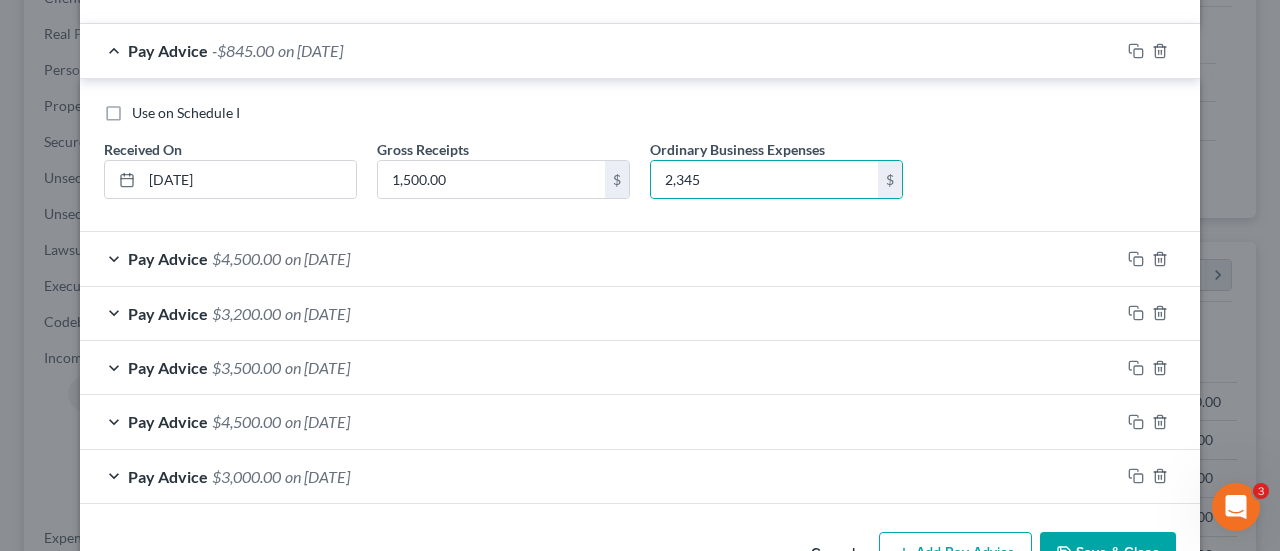 click on "Pay Advice $4,500.00 on [DATE]" at bounding box center (600, 258) 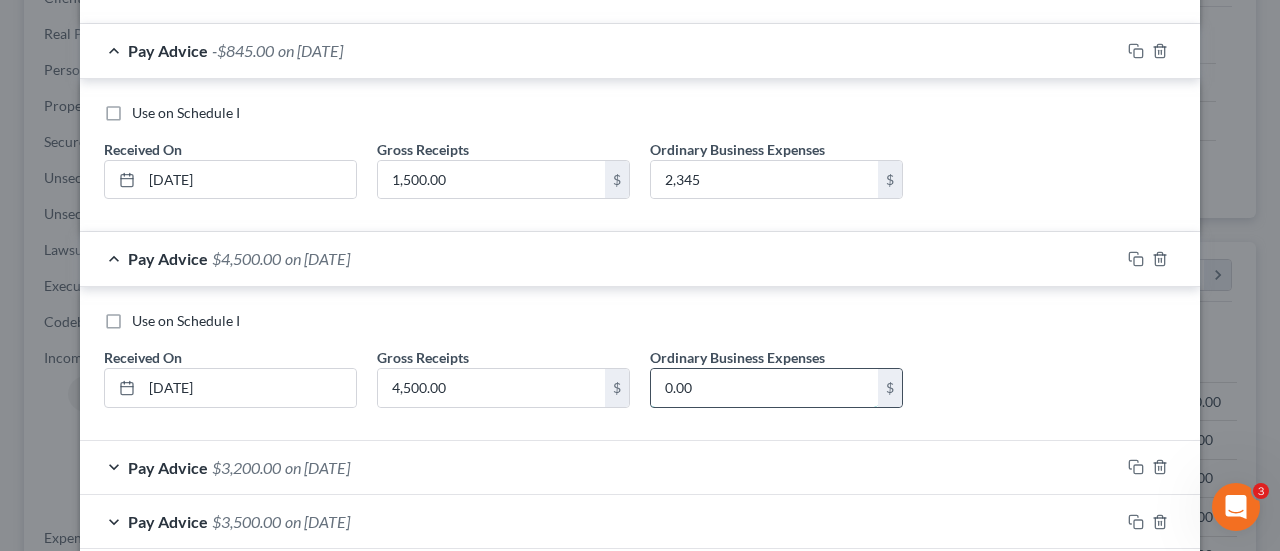 type 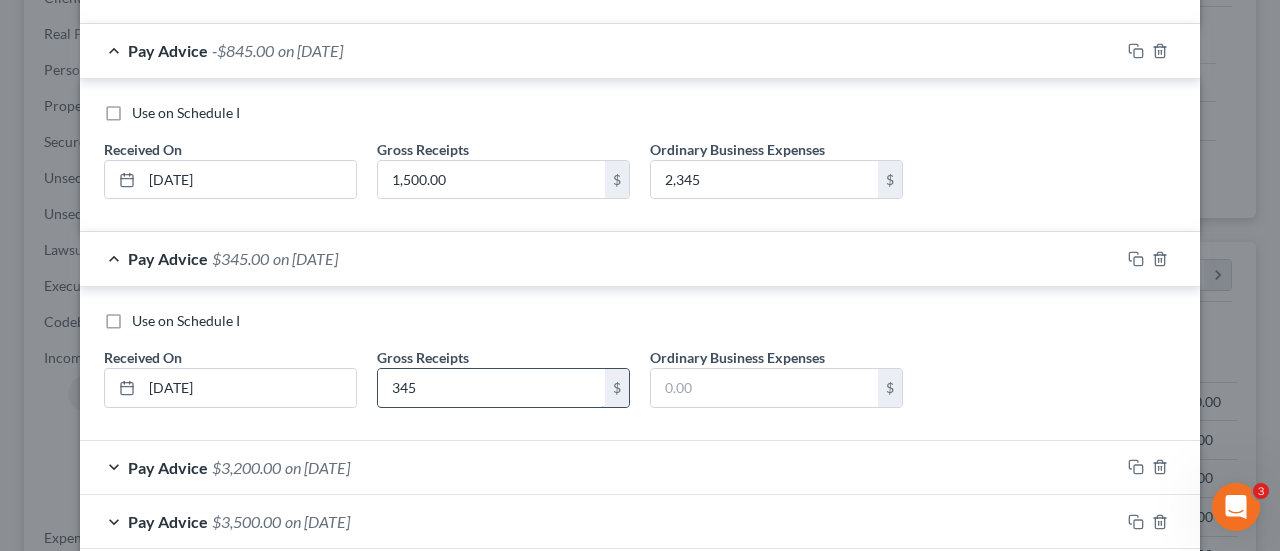 scroll, scrollTop: 1000, scrollLeft: 0, axis: vertical 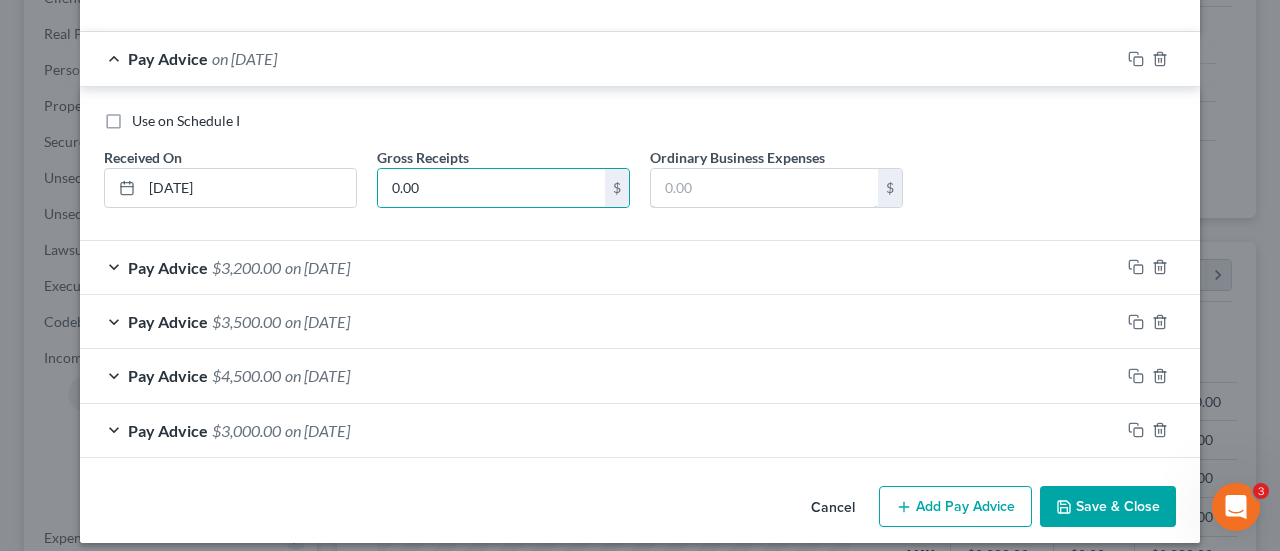 type on "4,500.00" 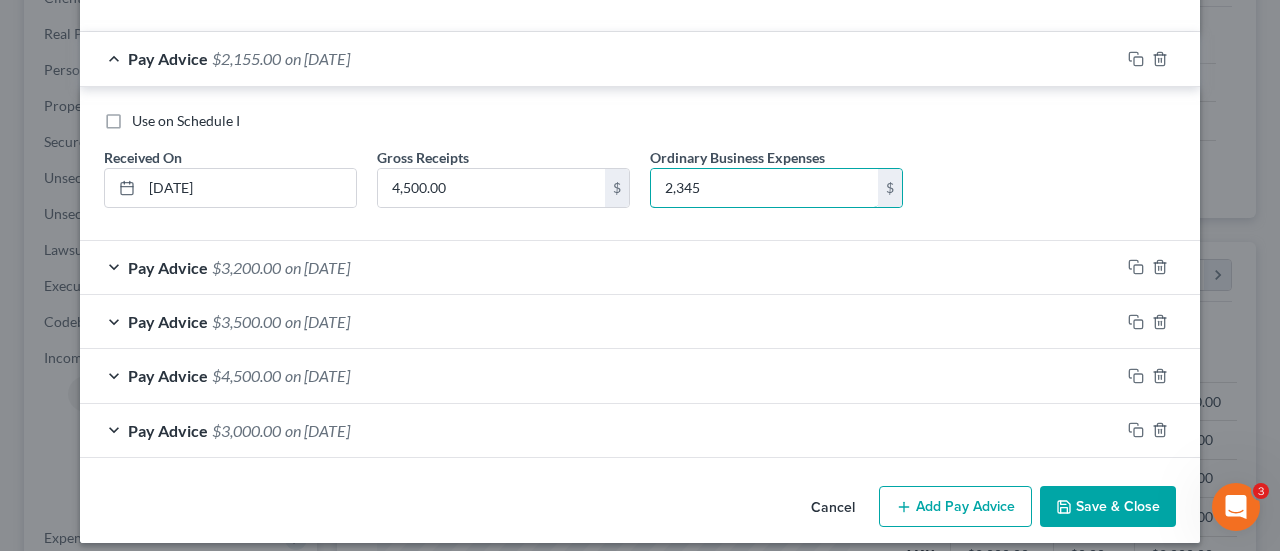 type on "2,345" 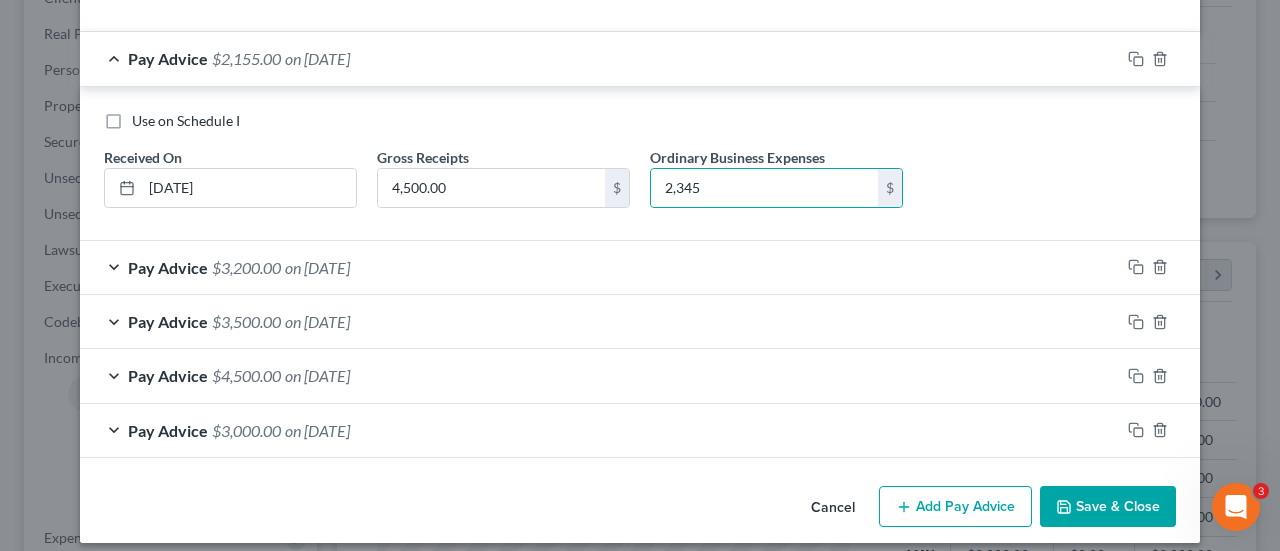 click on "Pay Advice $3,200.00 on [DATE]" at bounding box center [600, 267] 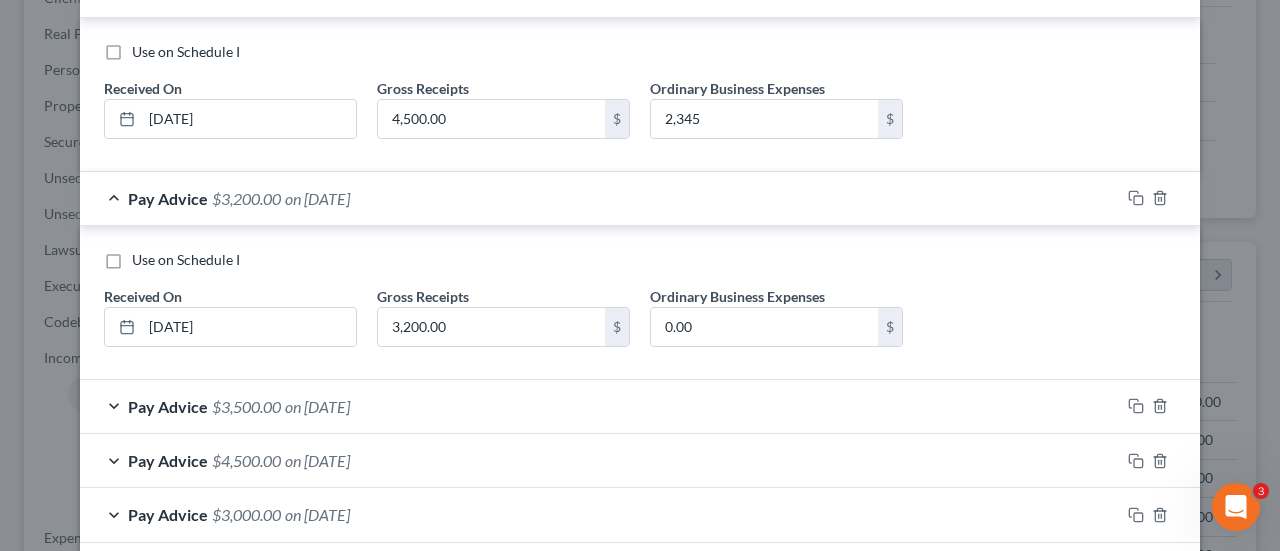 scroll, scrollTop: 1100, scrollLeft: 0, axis: vertical 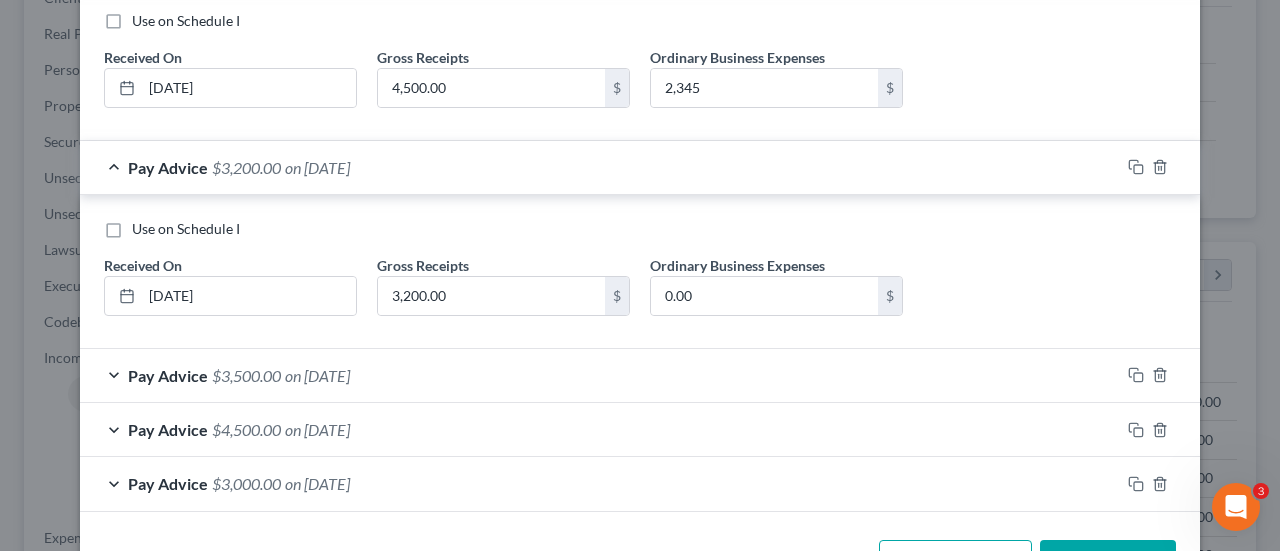 click on "Use on Schedule I
Received On
*
[DATE] Gross Receipts 3,200.00 $ Ordinary Business Expenses 0.00 $" at bounding box center [640, 275] 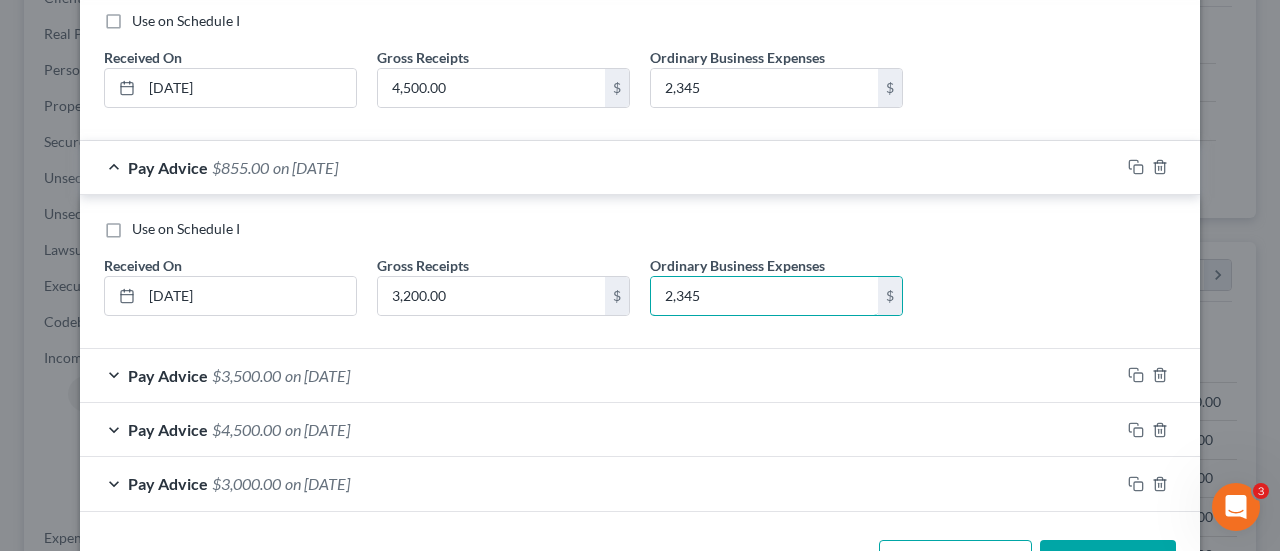 type on "2,345" 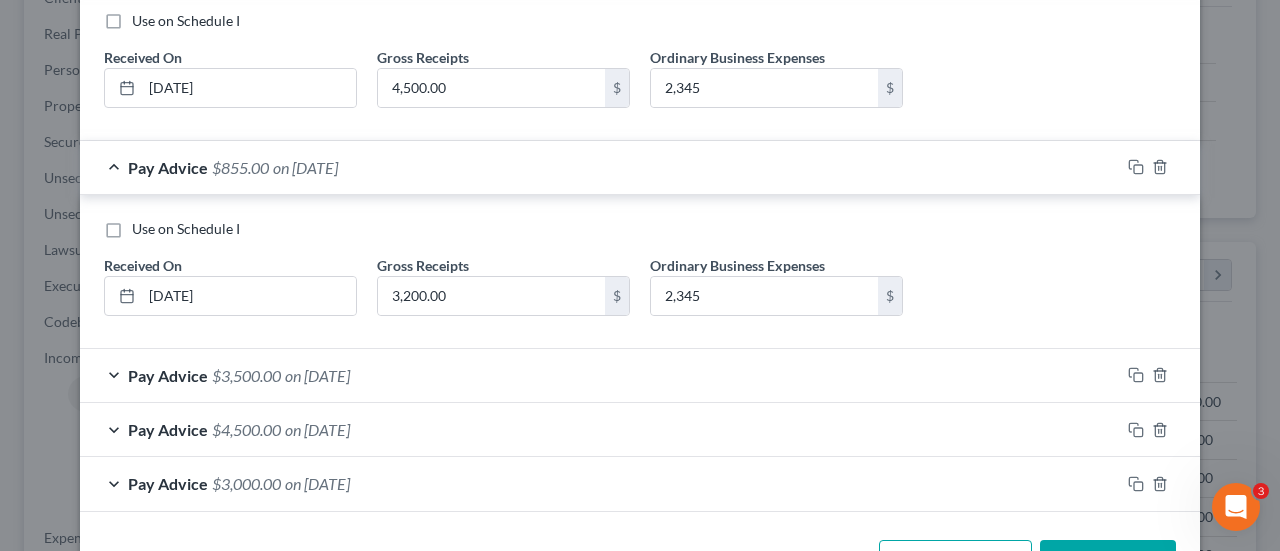 click on "Pay Advice $3,500.00 on [DATE]" at bounding box center [600, 375] 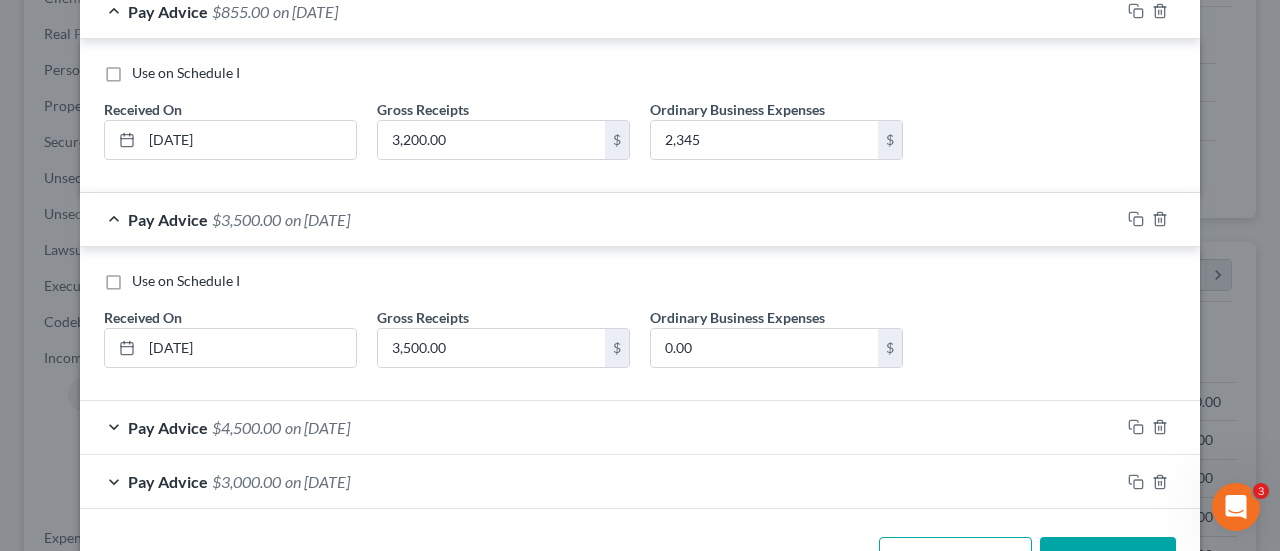 scroll, scrollTop: 1300, scrollLeft: 0, axis: vertical 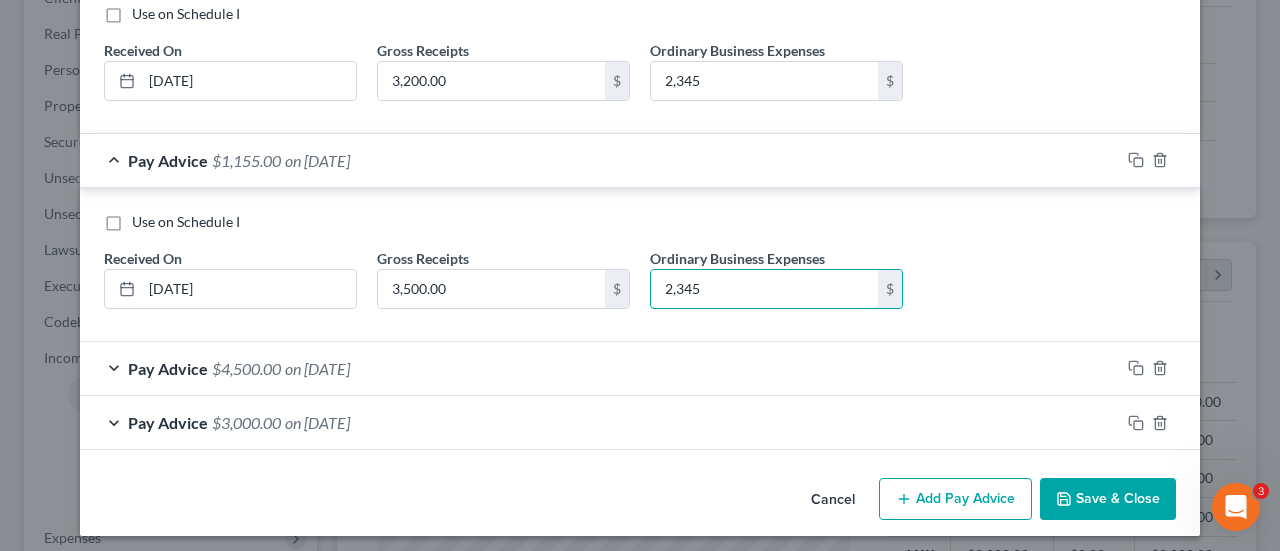 type on "2,345" 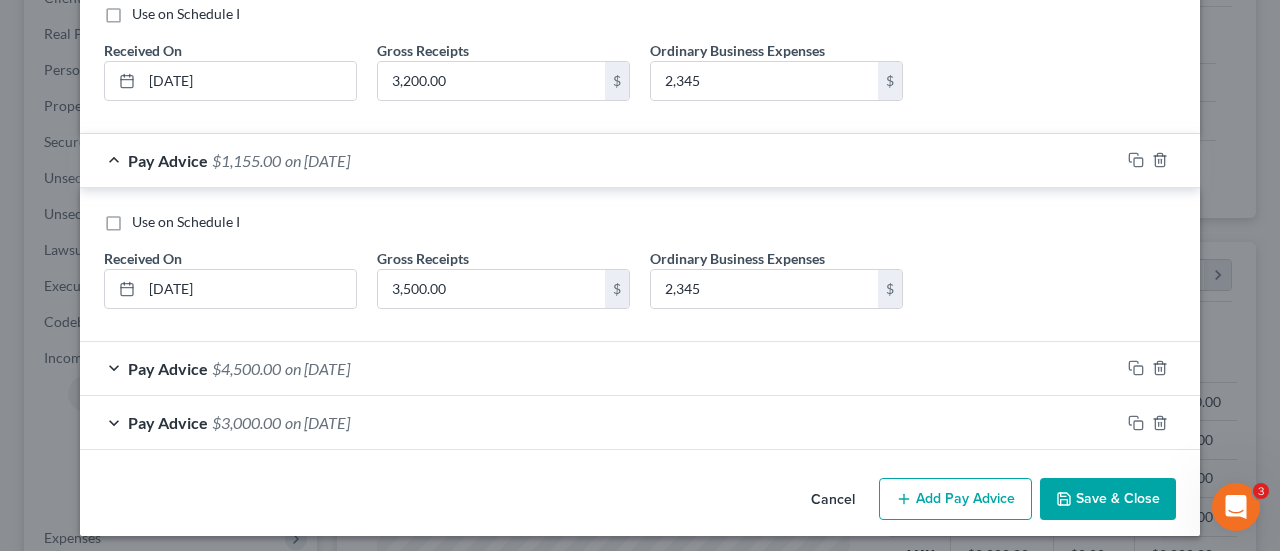 click on "Pay Advice $4,500.00 on [DATE]" at bounding box center [600, 368] 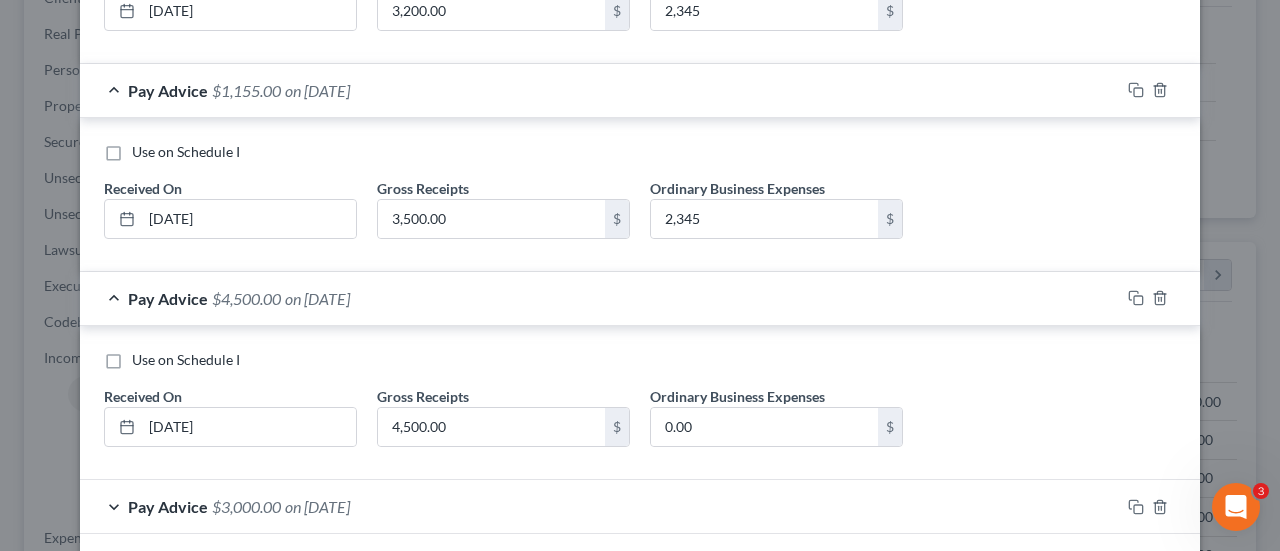 scroll, scrollTop: 1415, scrollLeft: 0, axis: vertical 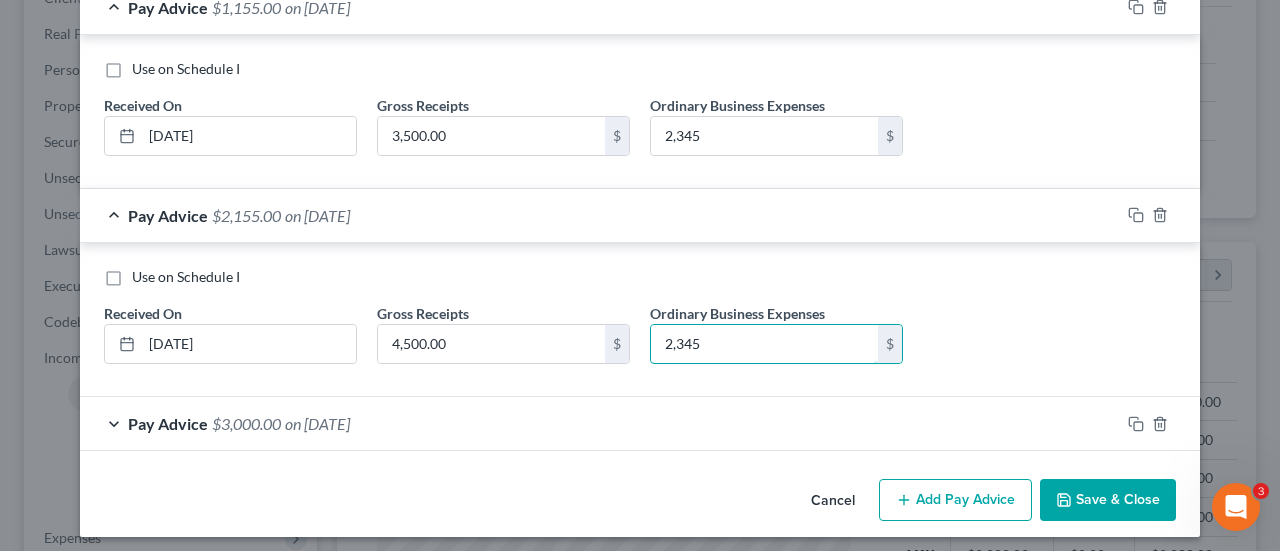 type on "2,345" 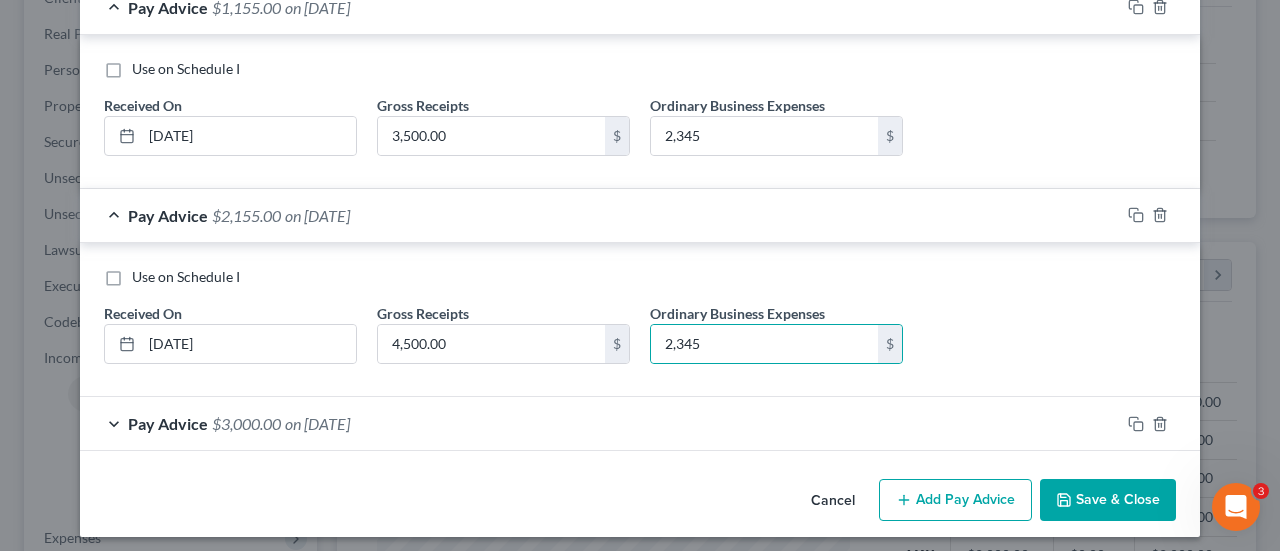 click on "Pay Advice $3,000.00 on [DATE]" at bounding box center [600, 423] 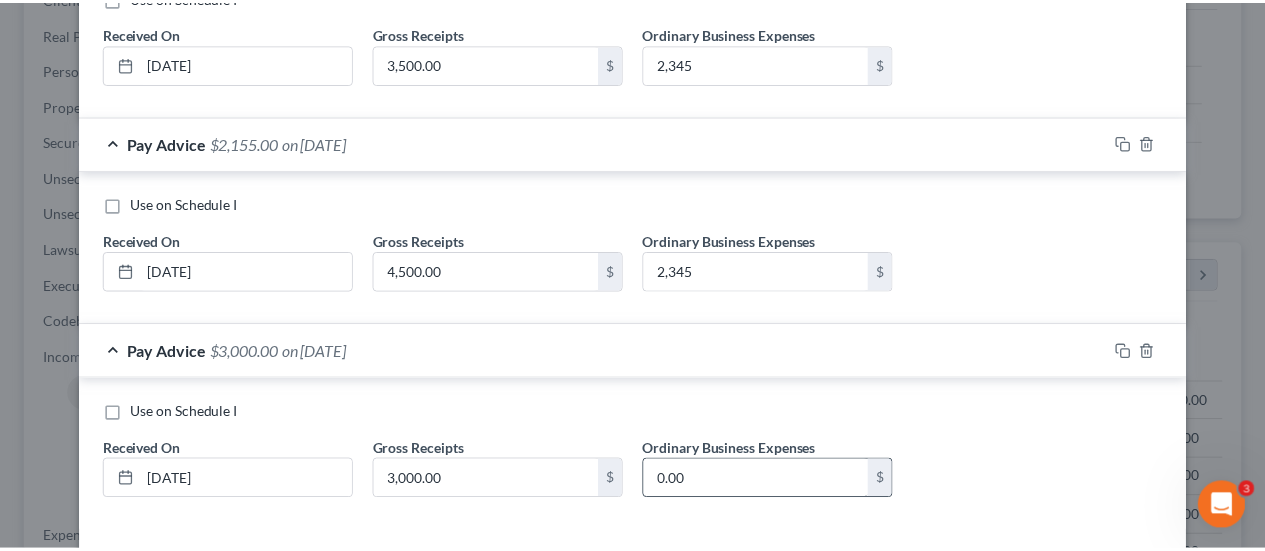 scroll, scrollTop: 1620, scrollLeft: 0, axis: vertical 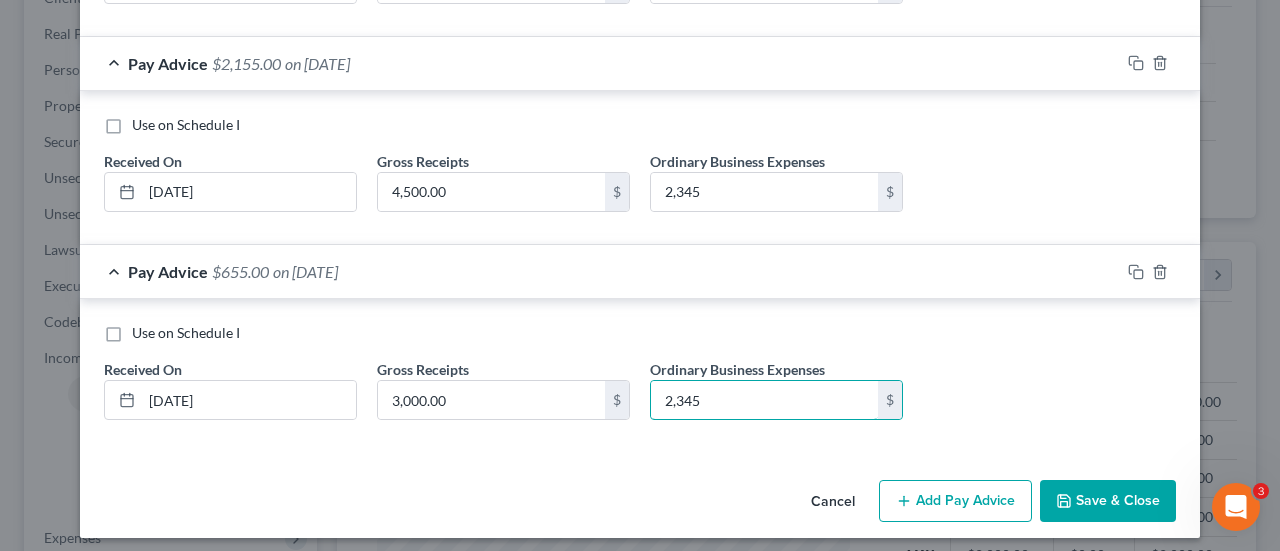 type on "2,345" 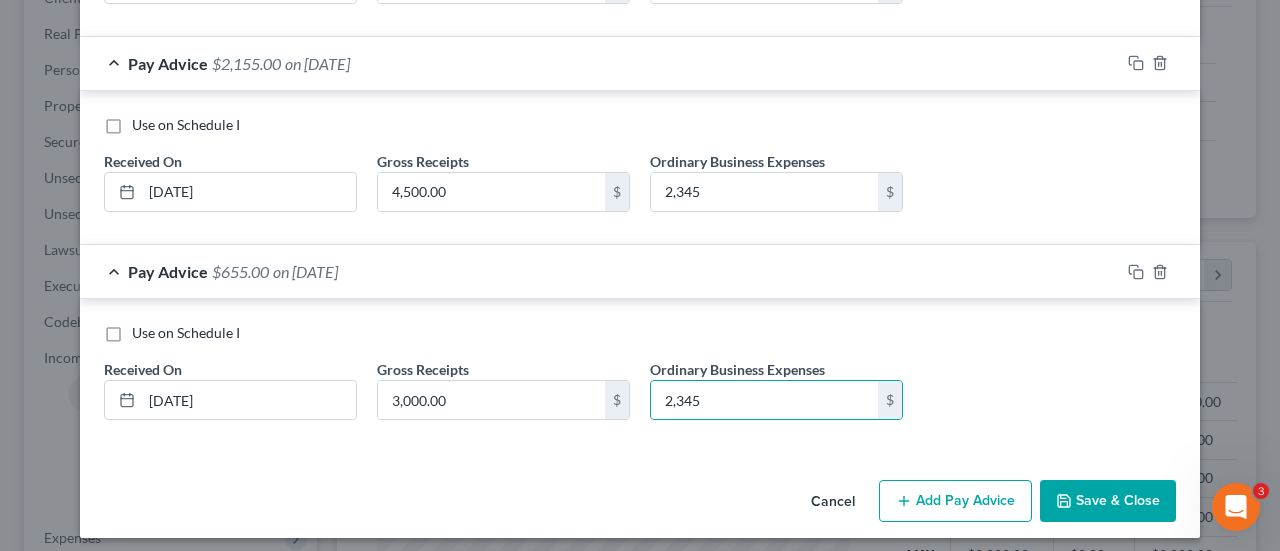 click on "Save & Close" at bounding box center (1108, 501) 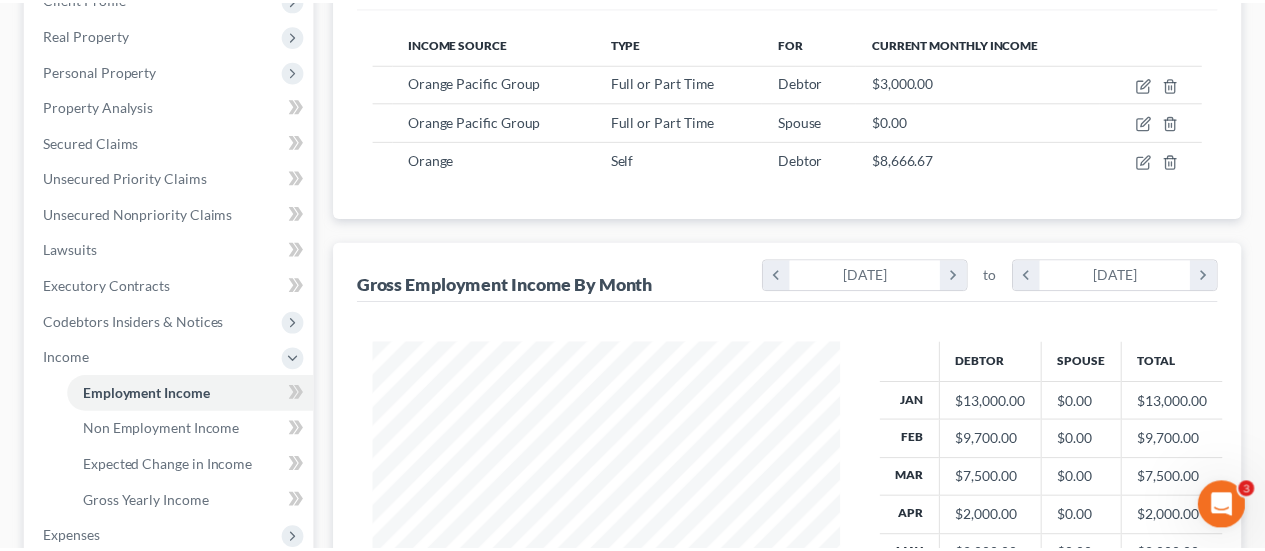 scroll, scrollTop: 356, scrollLeft: 506, axis: both 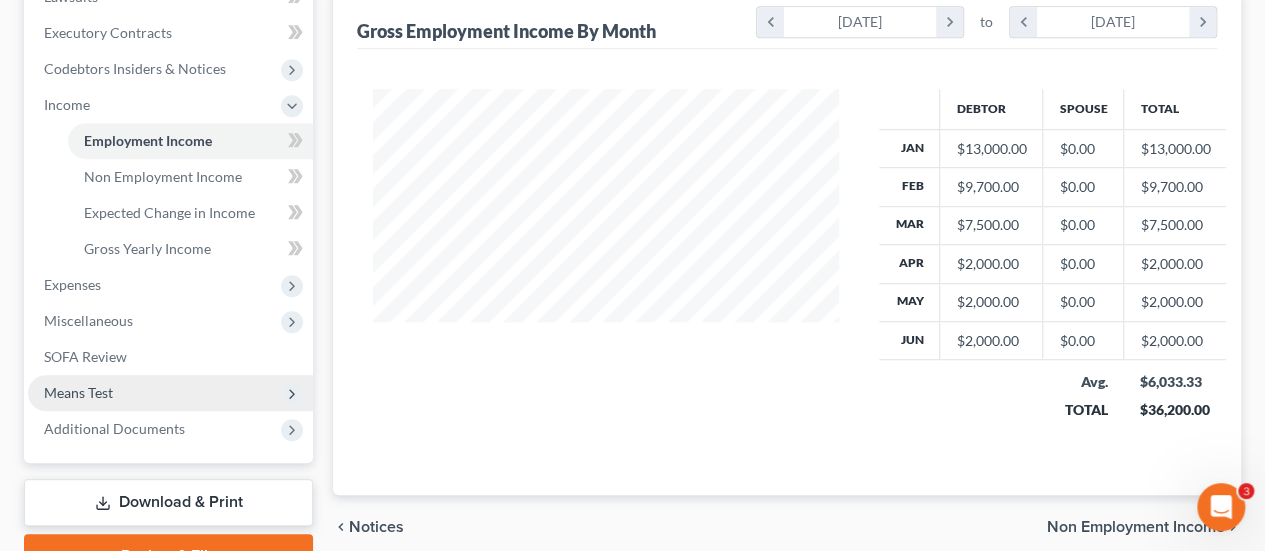 click on "Means Test" at bounding box center [78, 392] 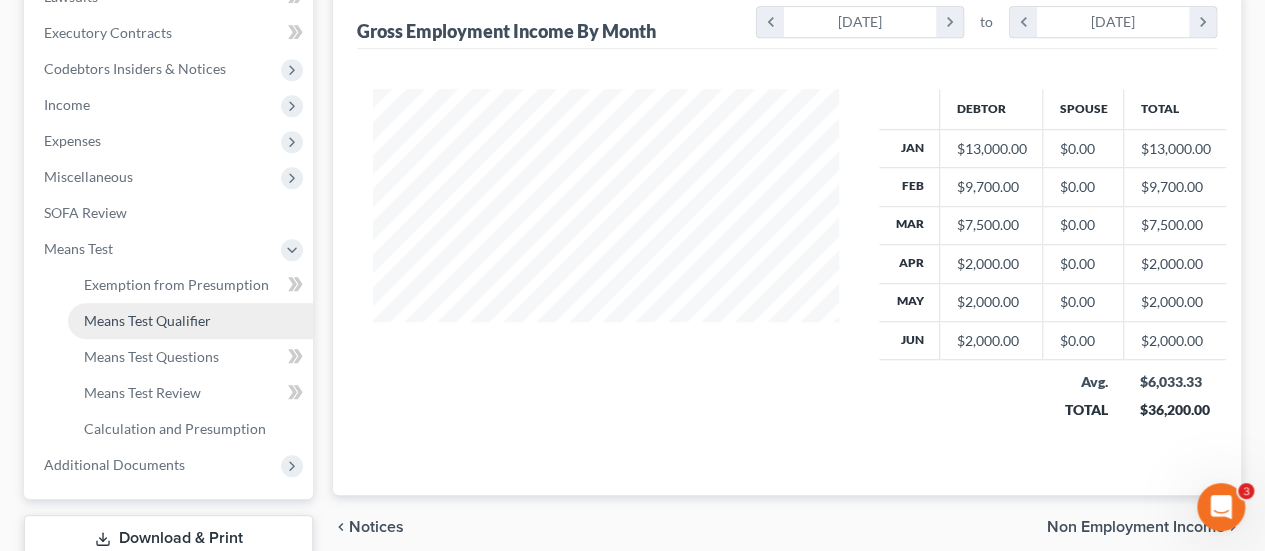 click on "Means Test Qualifier" at bounding box center [190, 321] 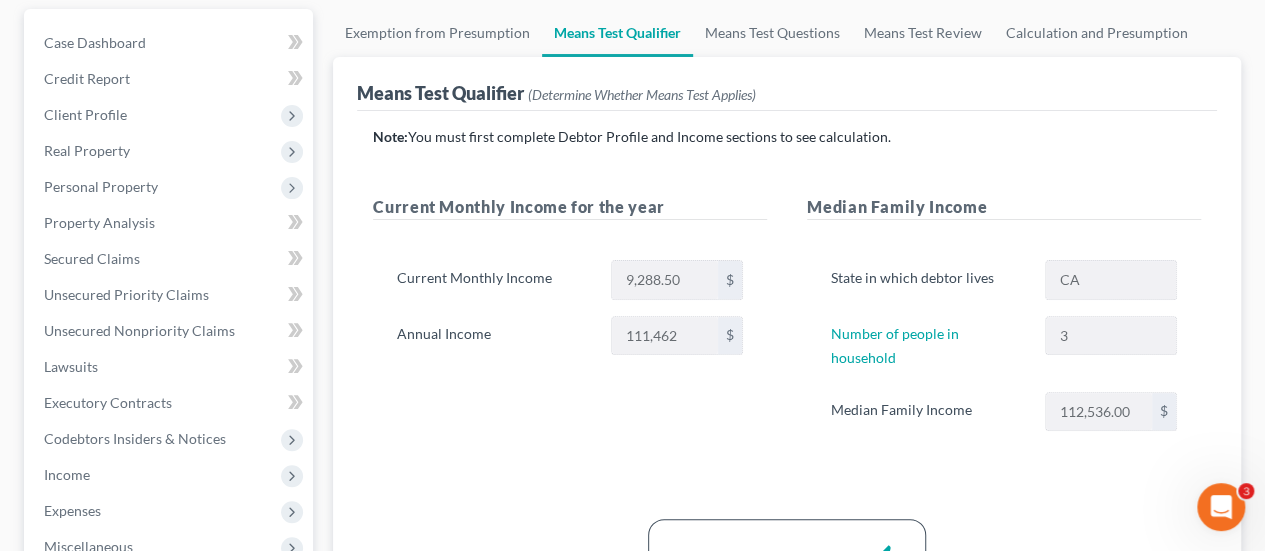scroll, scrollTop: 200, scrollLeft: 0, axis: vertical 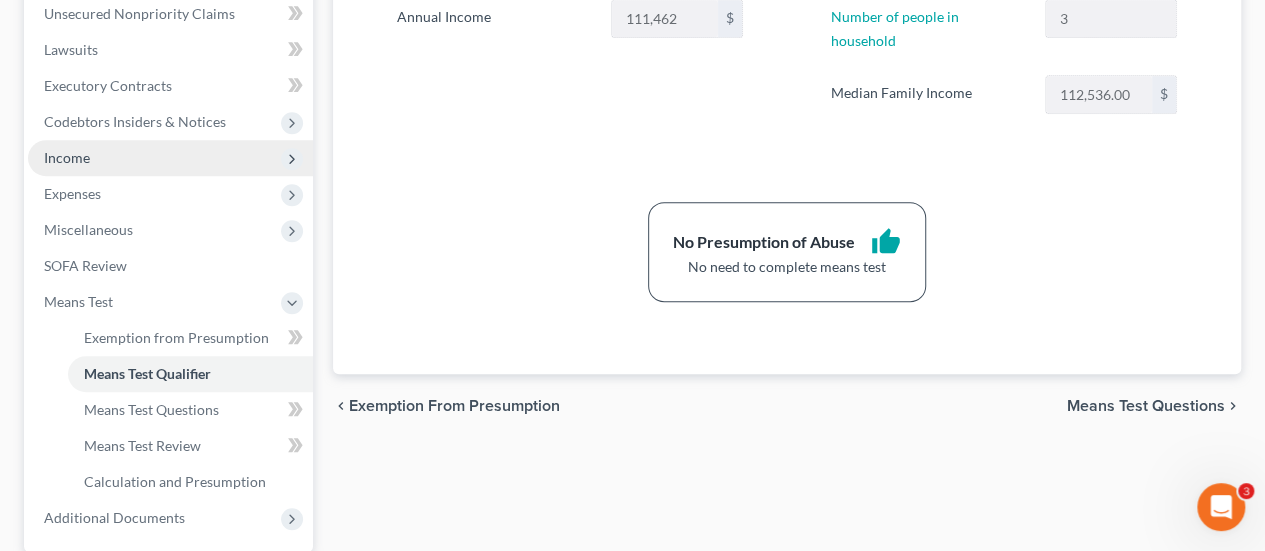 click on "Income" at bounding box center (170, 158) 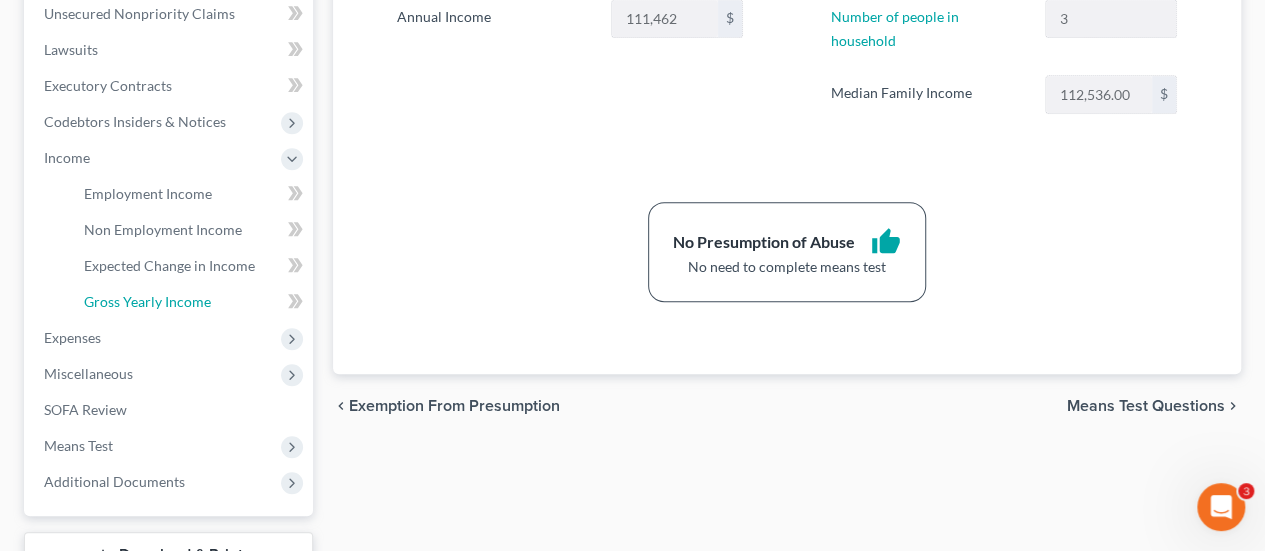 drag, startPoint x: 116, startPoint y: 305, endPoint x: 313, endPoint y: 268, distance: 200.4445 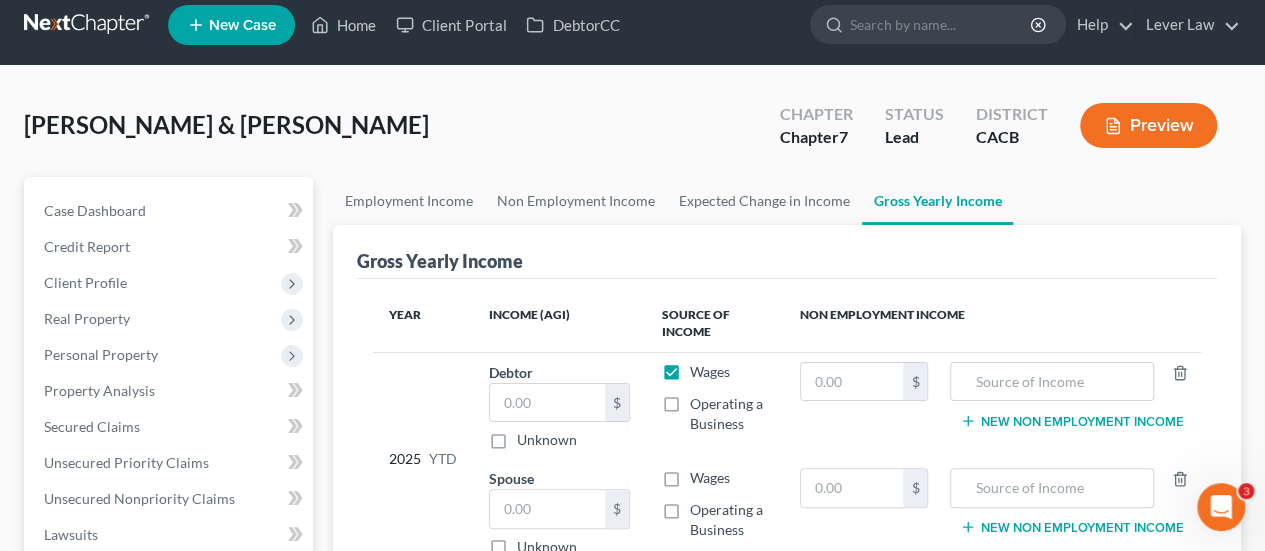 scroll, scrollTop: 0, scrollLeft: 0, axis: both 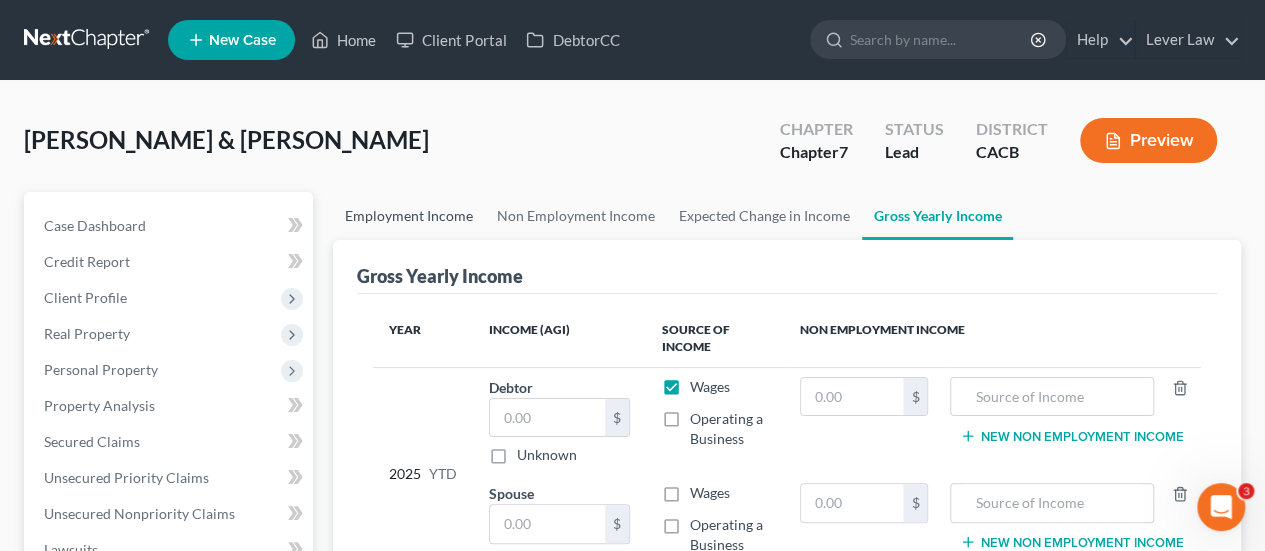 click on "Employment Income" at bounding box center (409, 216) 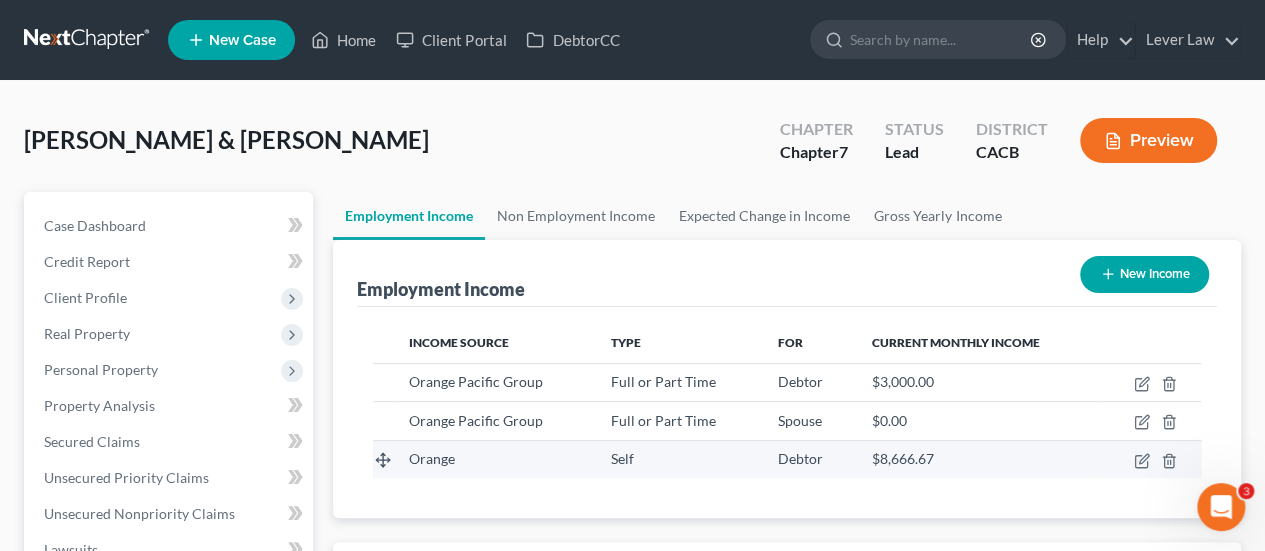 scroll, scrollTop: 999644, scrollLeft: 999494, axis: both 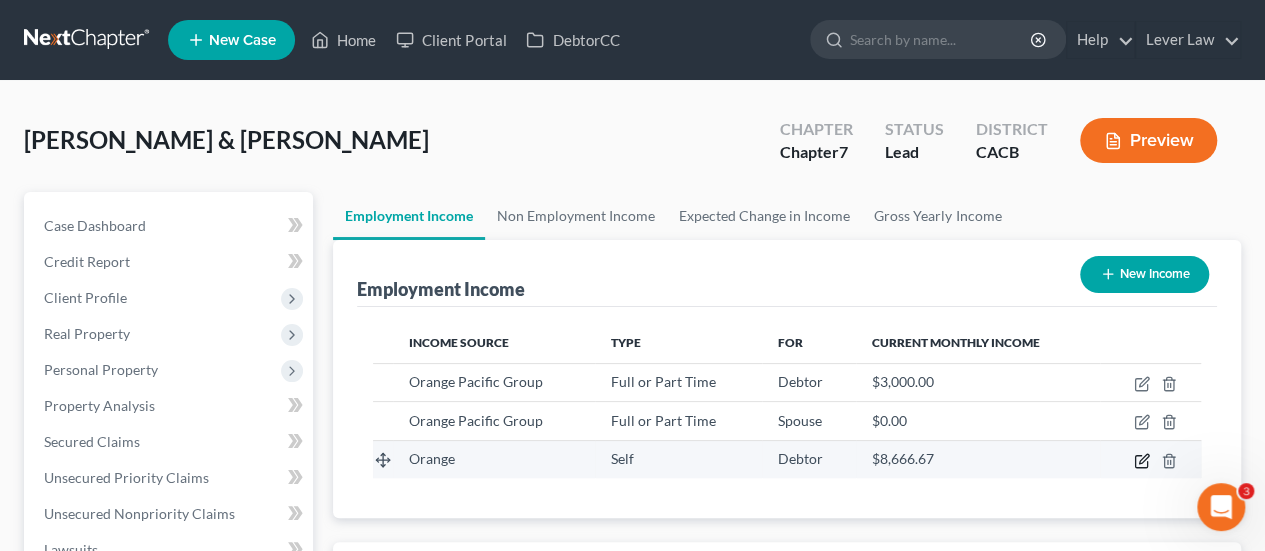 click 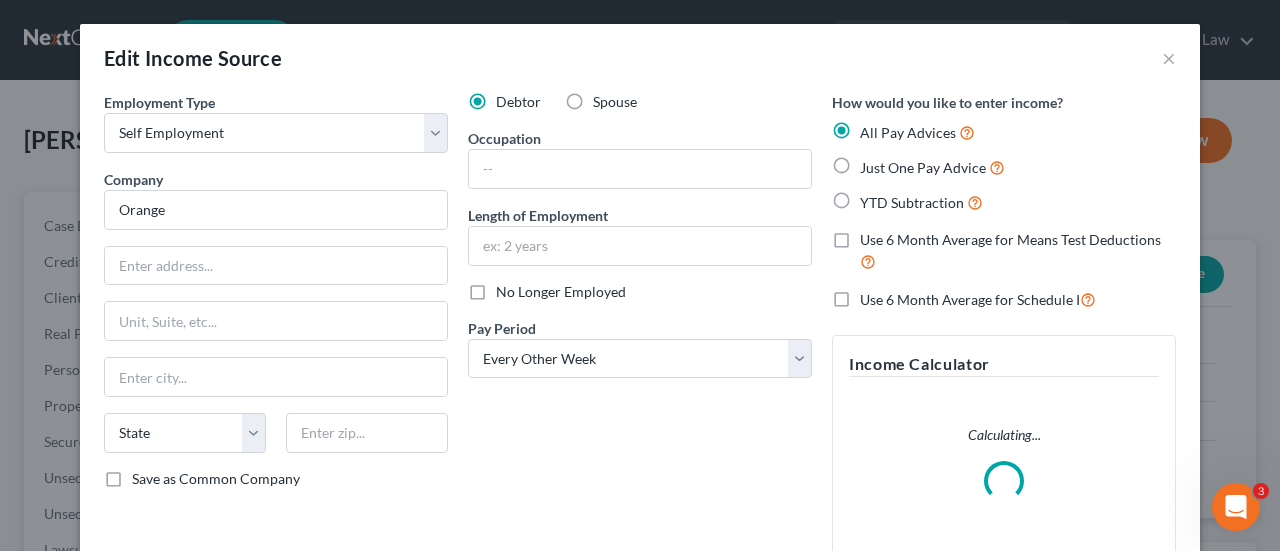 scroll, scrollTop: 999644, scrollLeft: 999487, axis: both 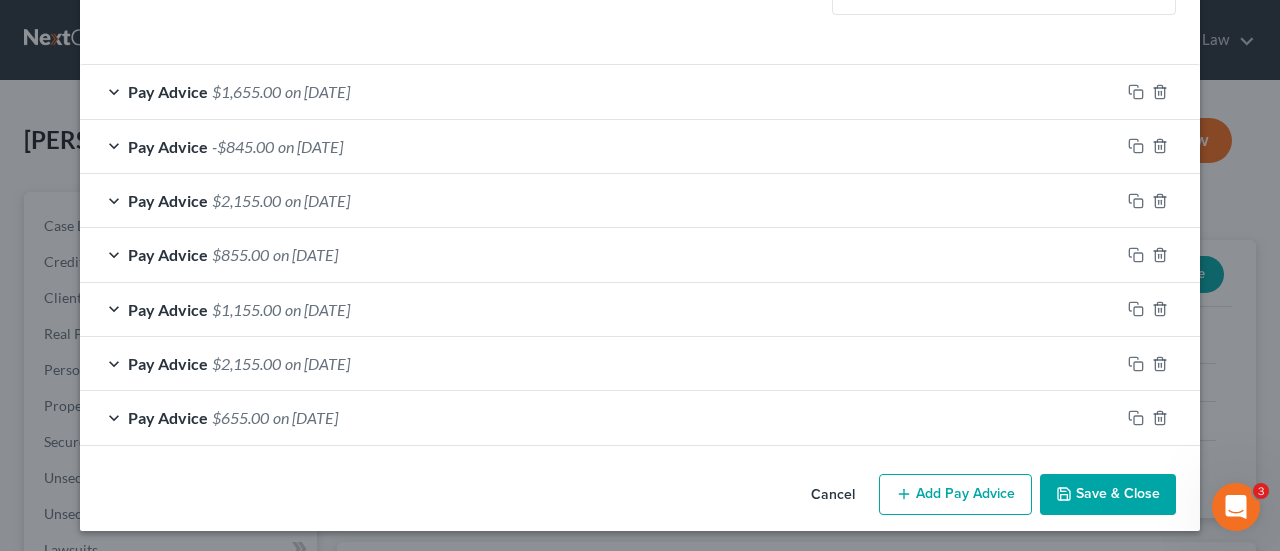 click on "Save & Close" at bounding box center [1108, 495] 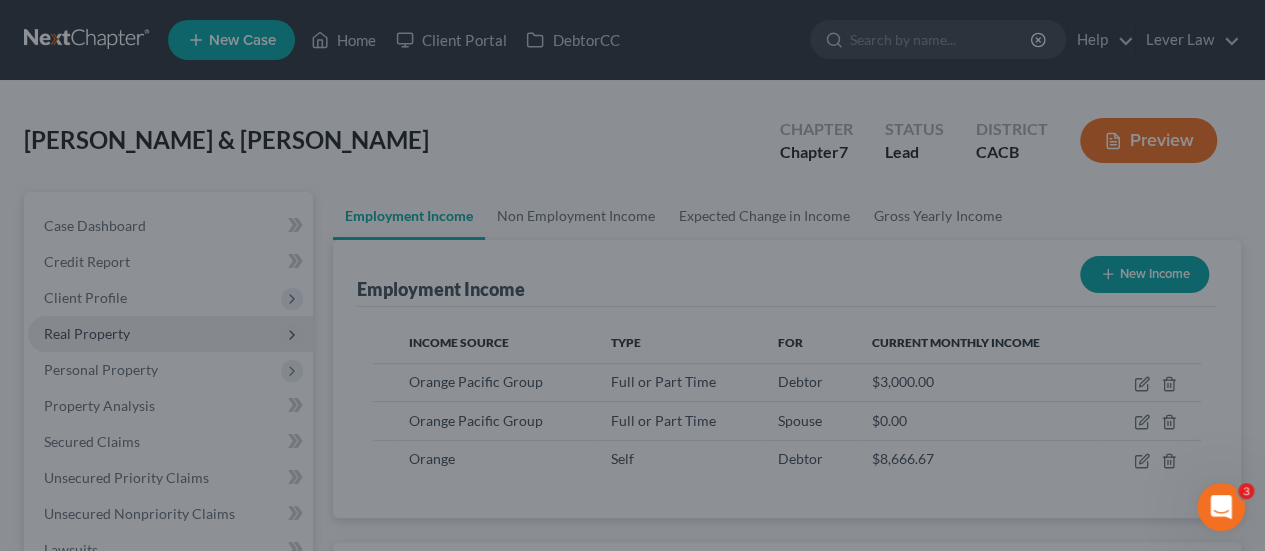 scroll, scrollTop: 356, scrollLeft: 506, axis: both 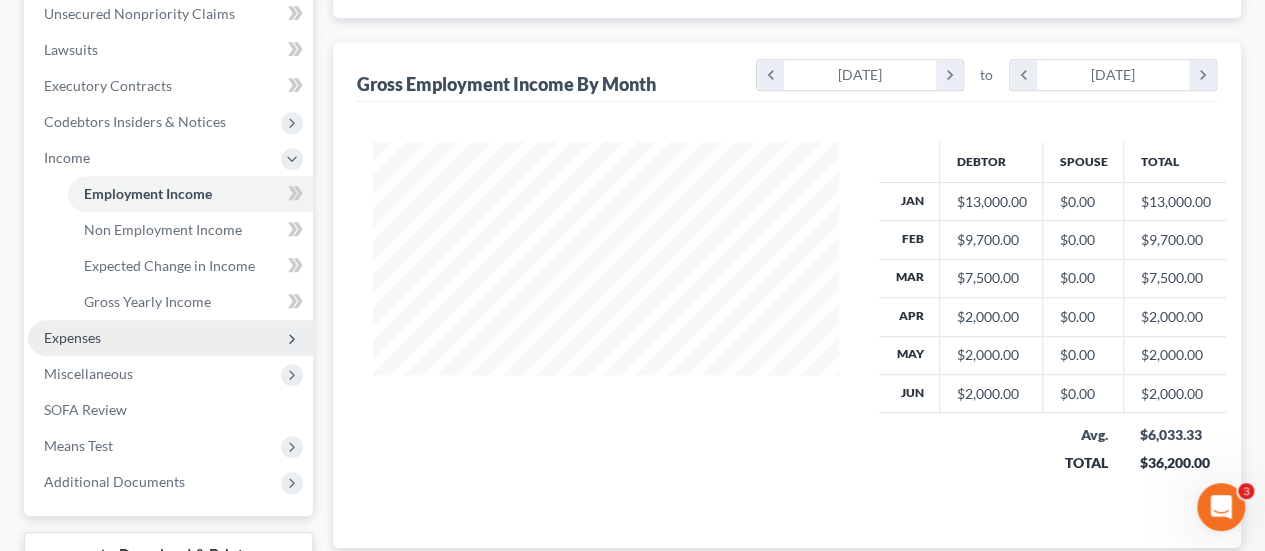 click on "Expenses" at bounding box center [72, 337] 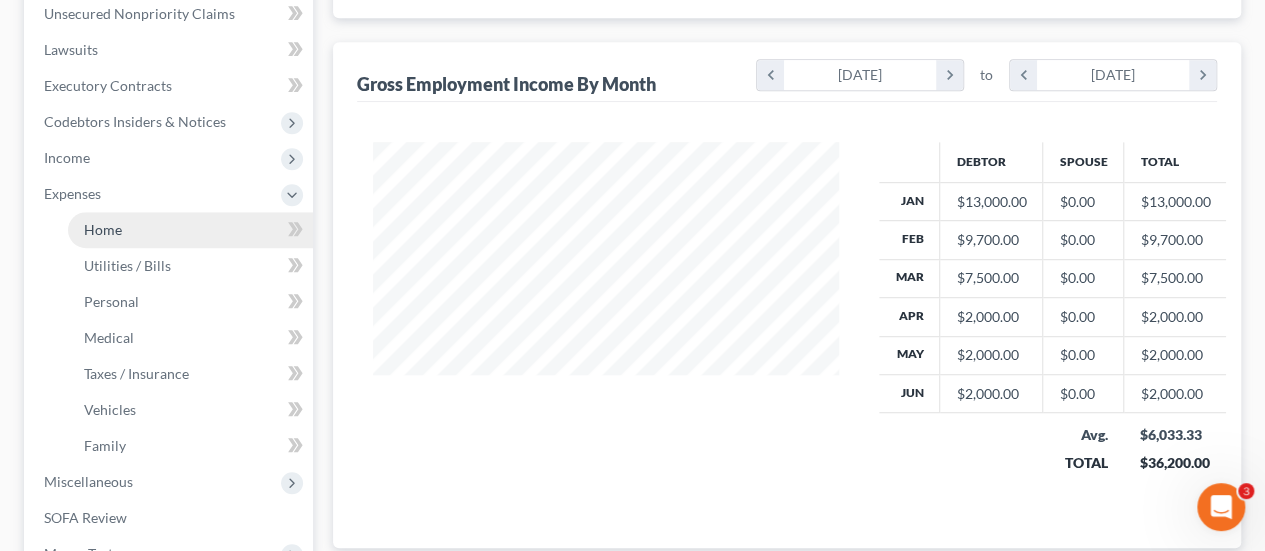 click on "Home" at bounding box center (190, 230) 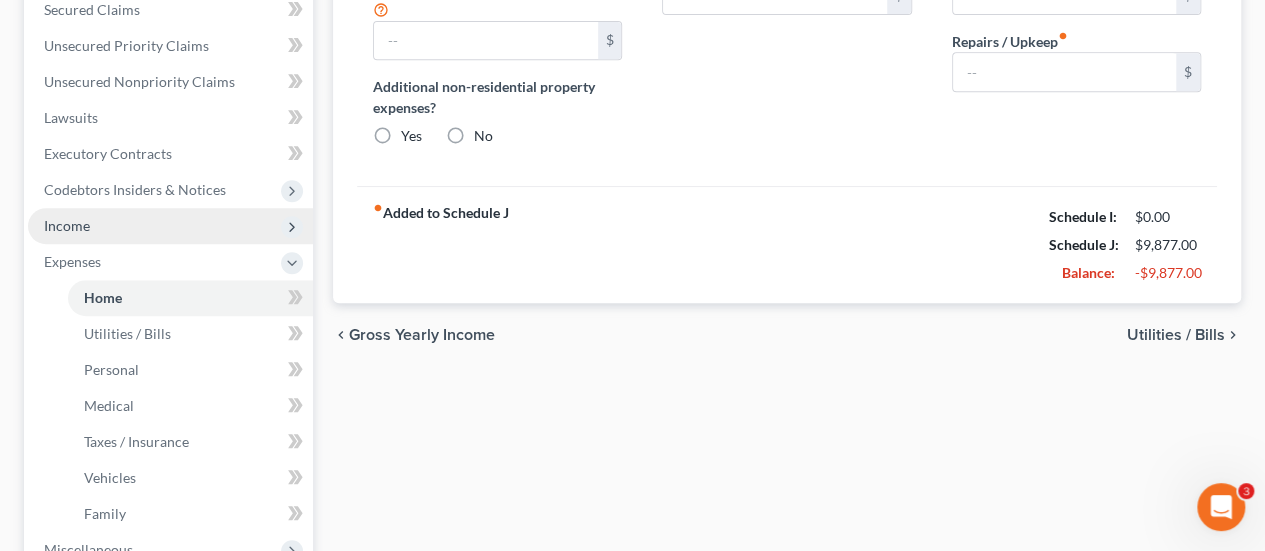 type on "3,890.00" 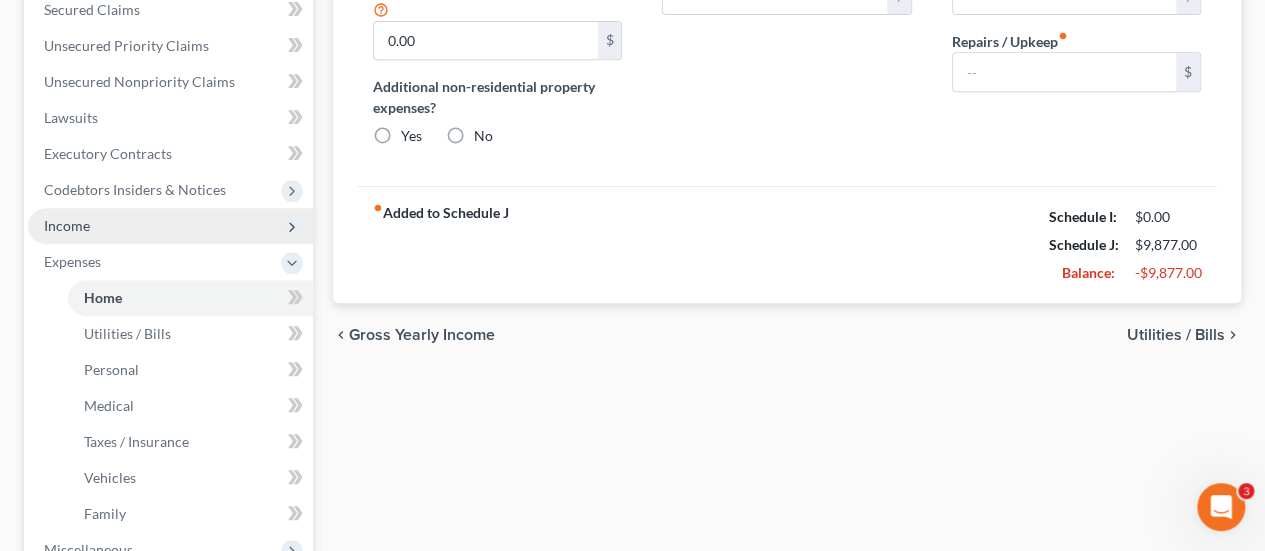 radio on "true" 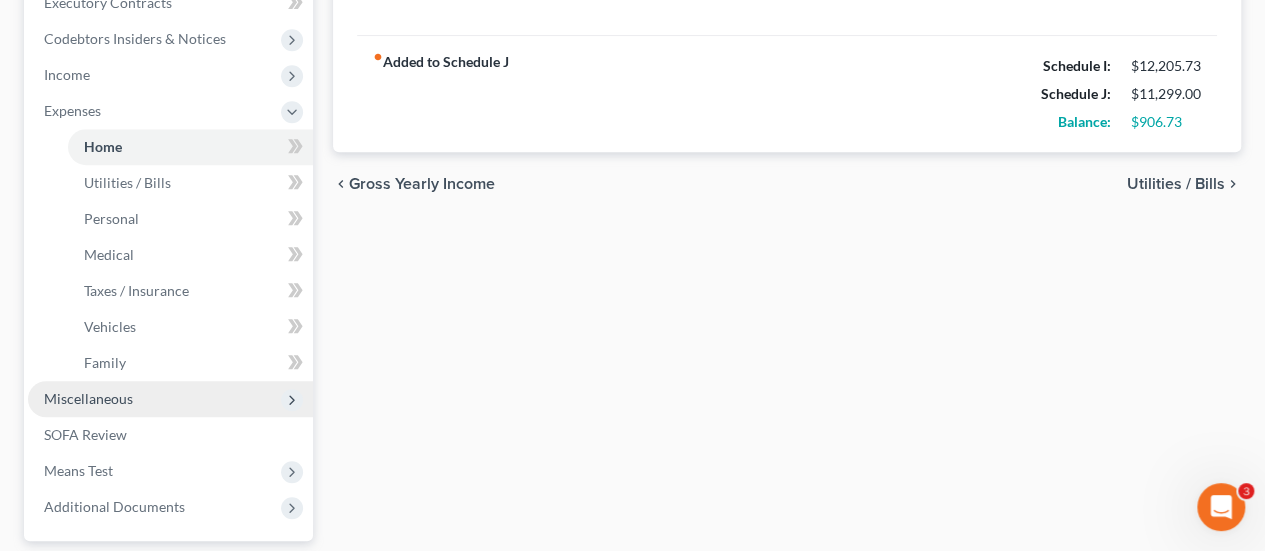 scroll, scrollTop: 600, scrollLeft: 0, axis: vertical 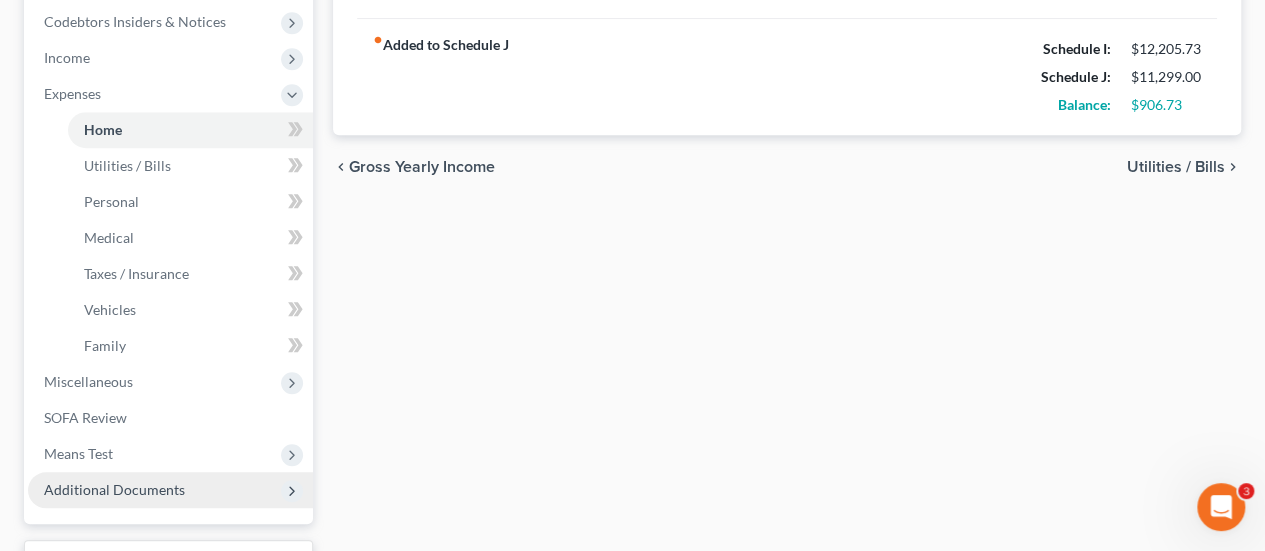 click on "Additional Documents" at bounding box center [170, 490] 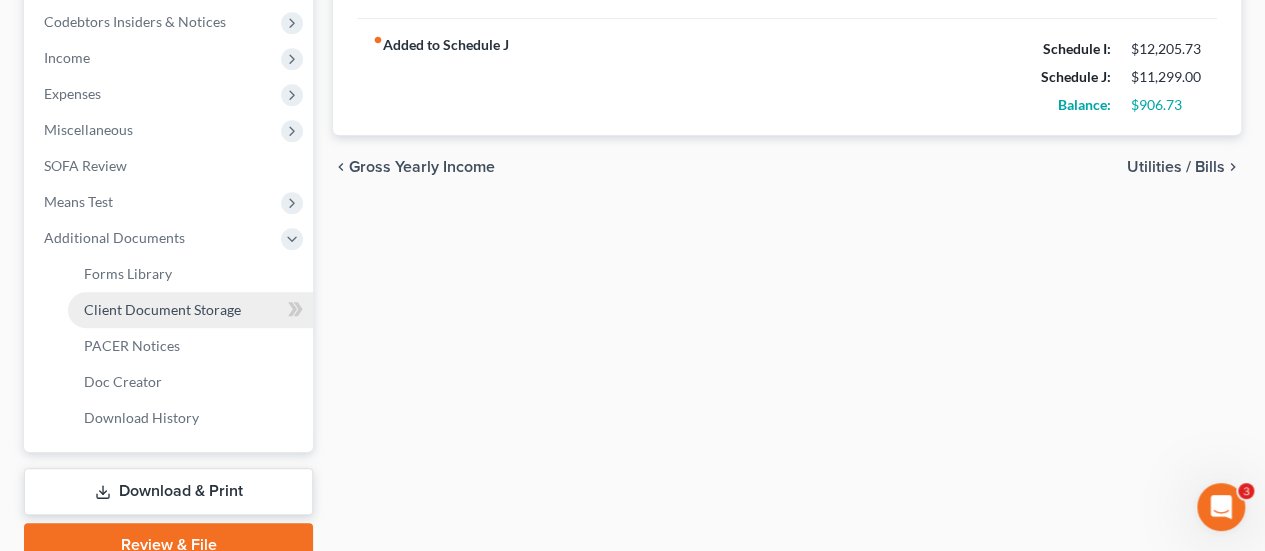 click on "Client Document Storage" at bounding box center [162, 309] 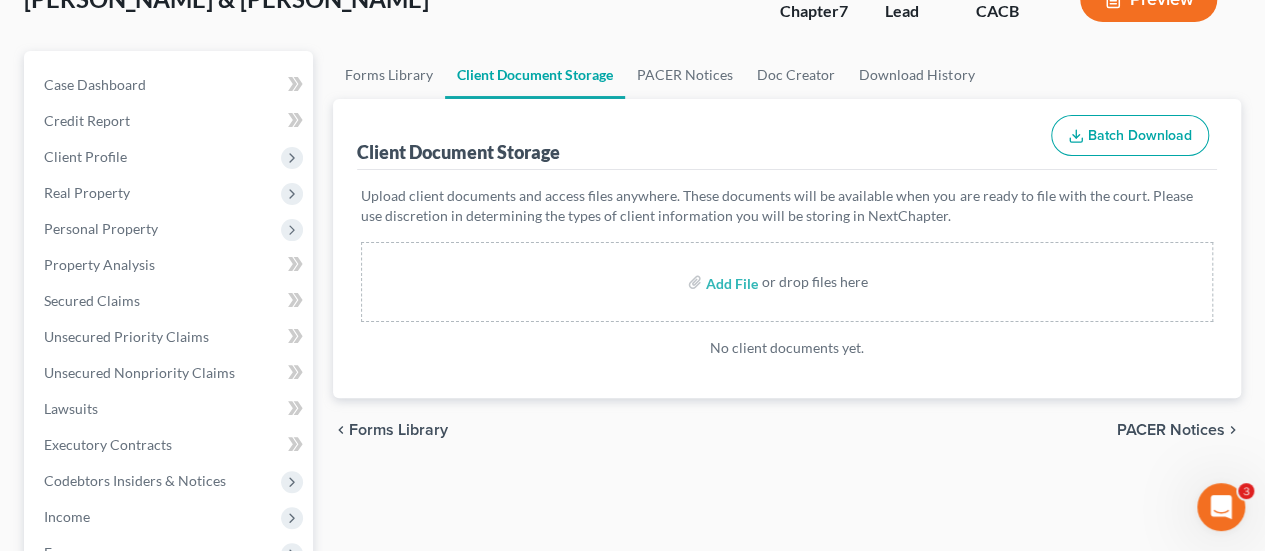 scroll, scrollTop: 300, scrollLeft: 0, axis: vertical 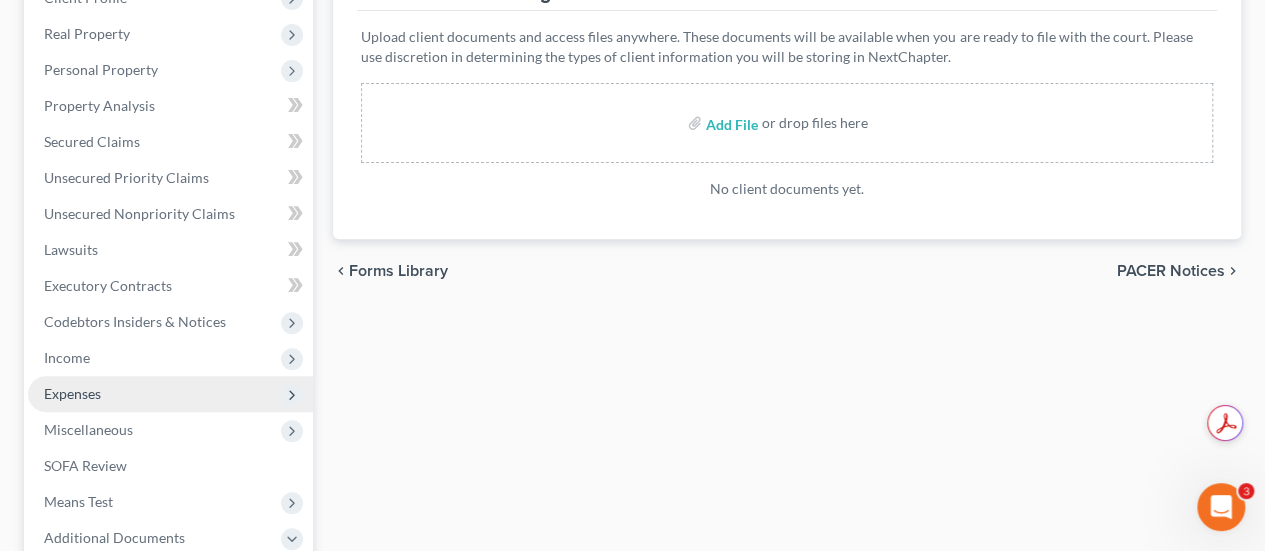 click on "Expenses" at bounding box center (72, 393) 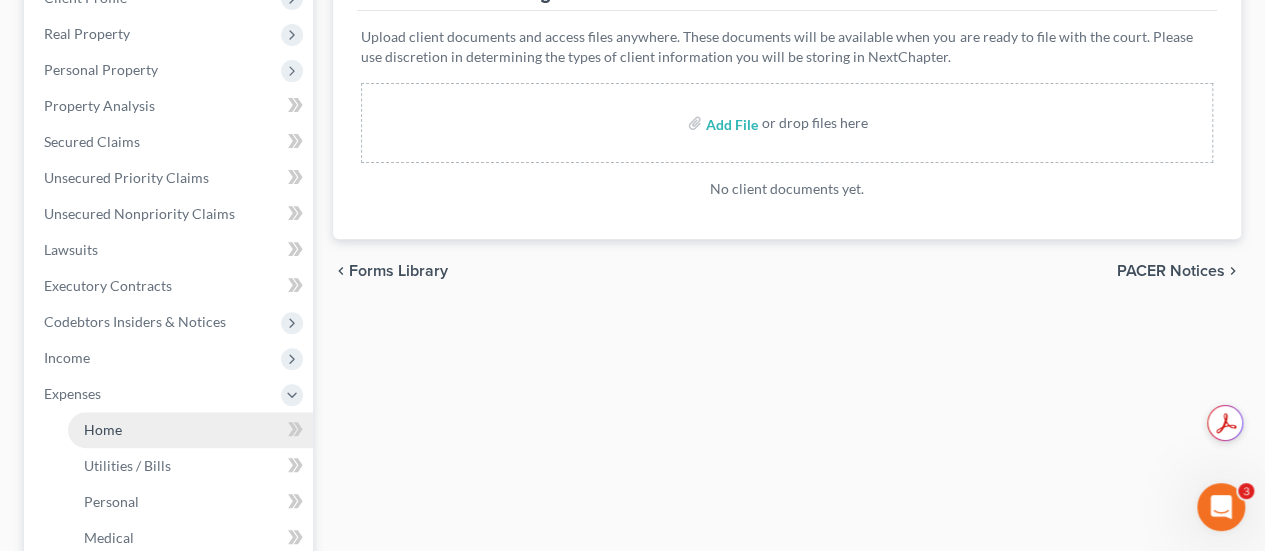 click on "Home" at bounding box center [103, 429] 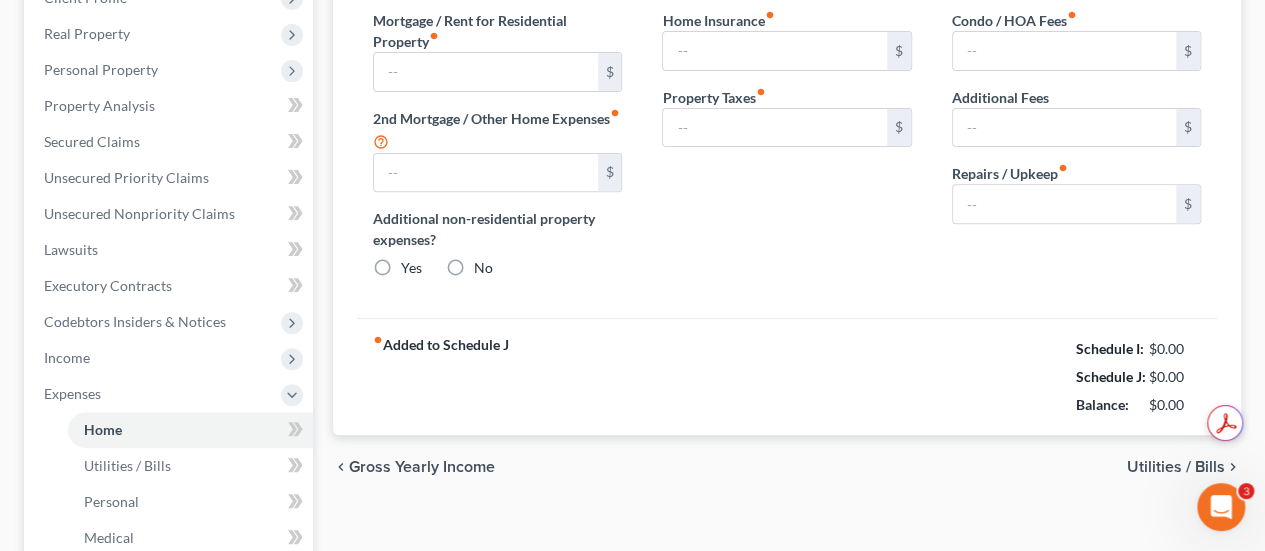 type on "3,890.00" 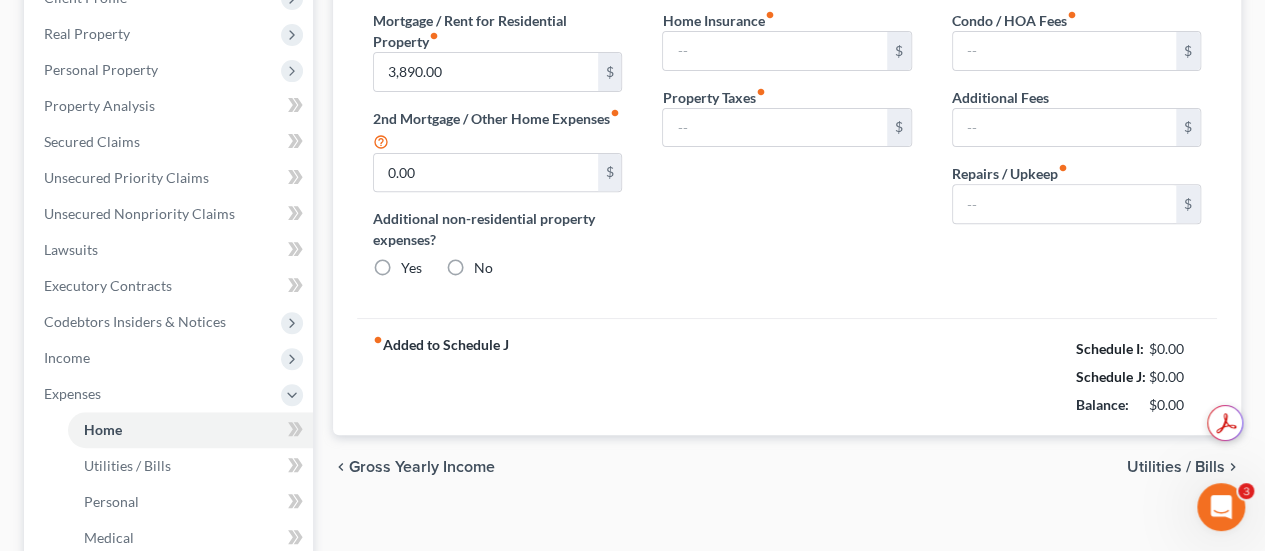 radio on "true" 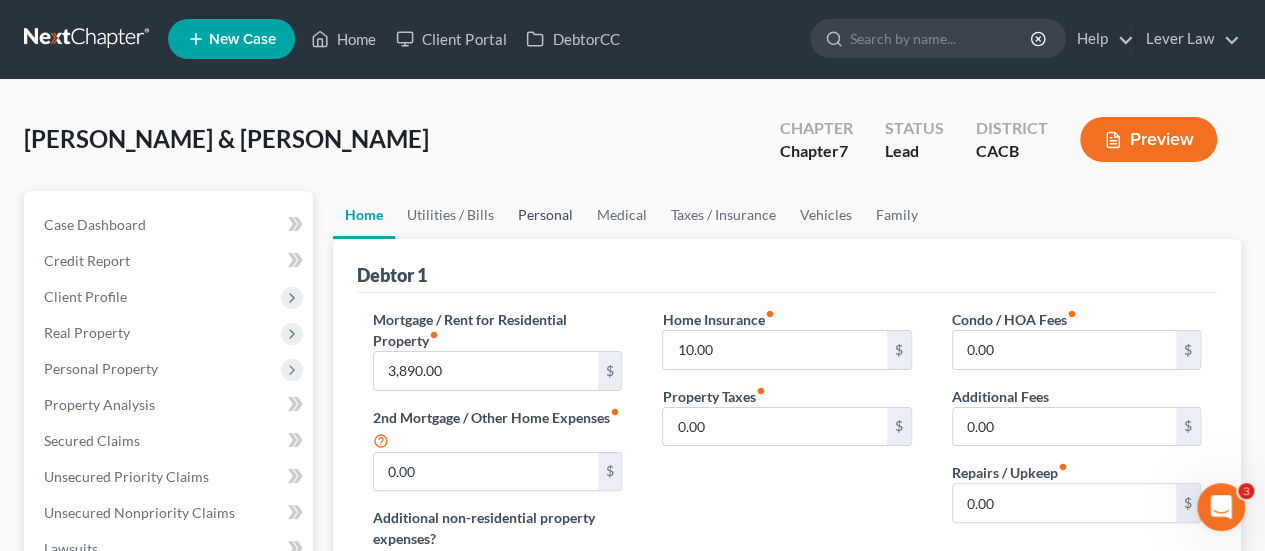 scroll, scrollTop: 0, scrollLeft: 0, axis: both 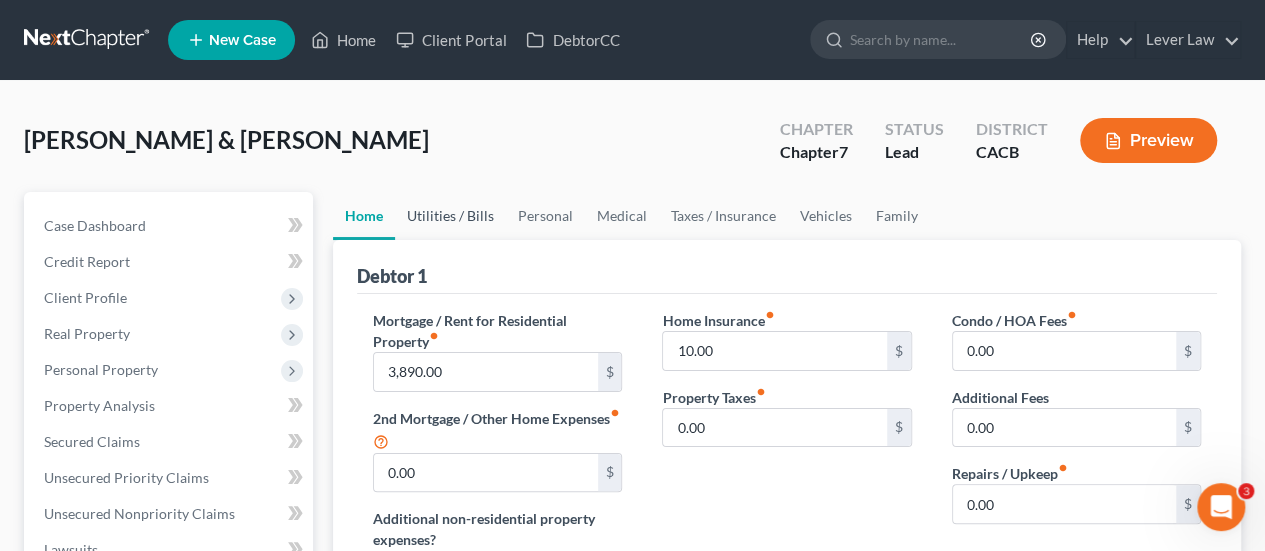click on "Utilities / Bills" at bounding box center [450, 216] 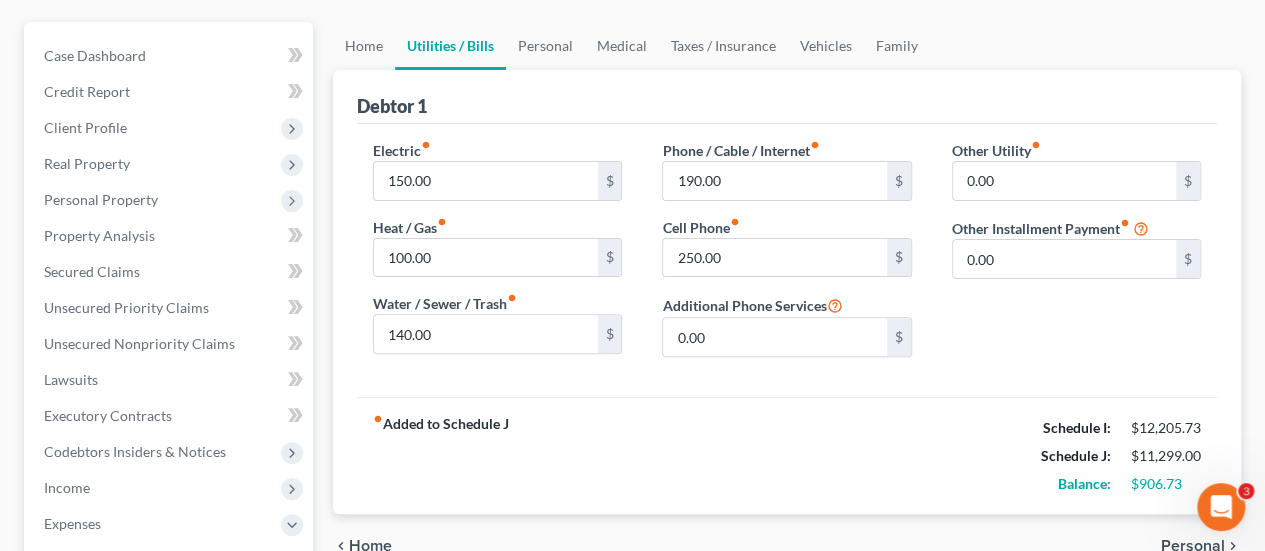 scroll, scrollTop: 200, scrollLeft: 0, axis: vertical 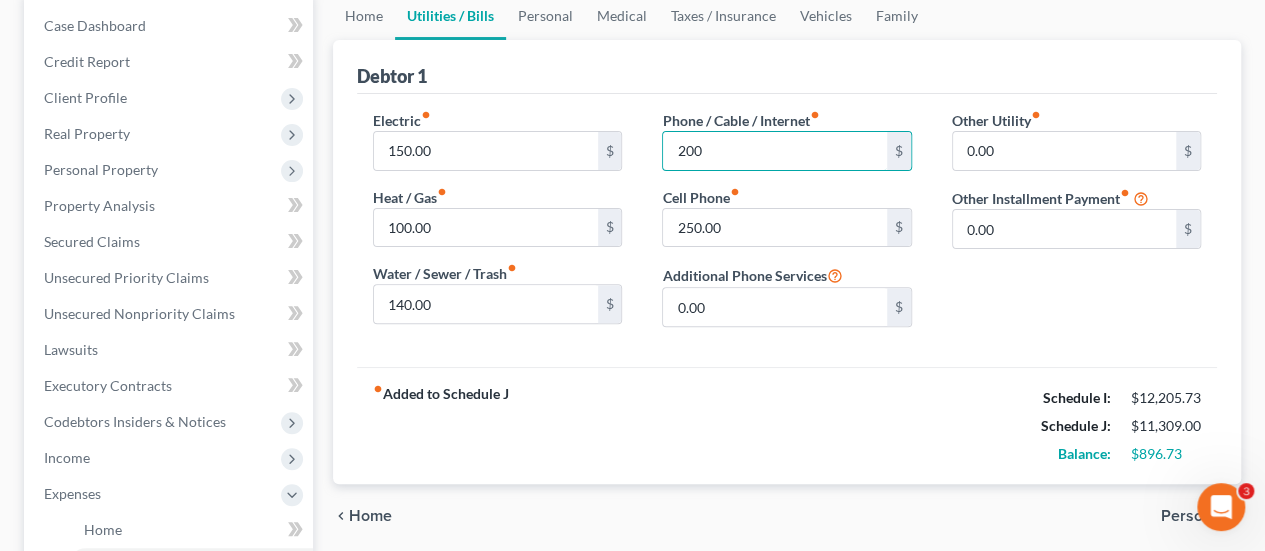 type on "200" 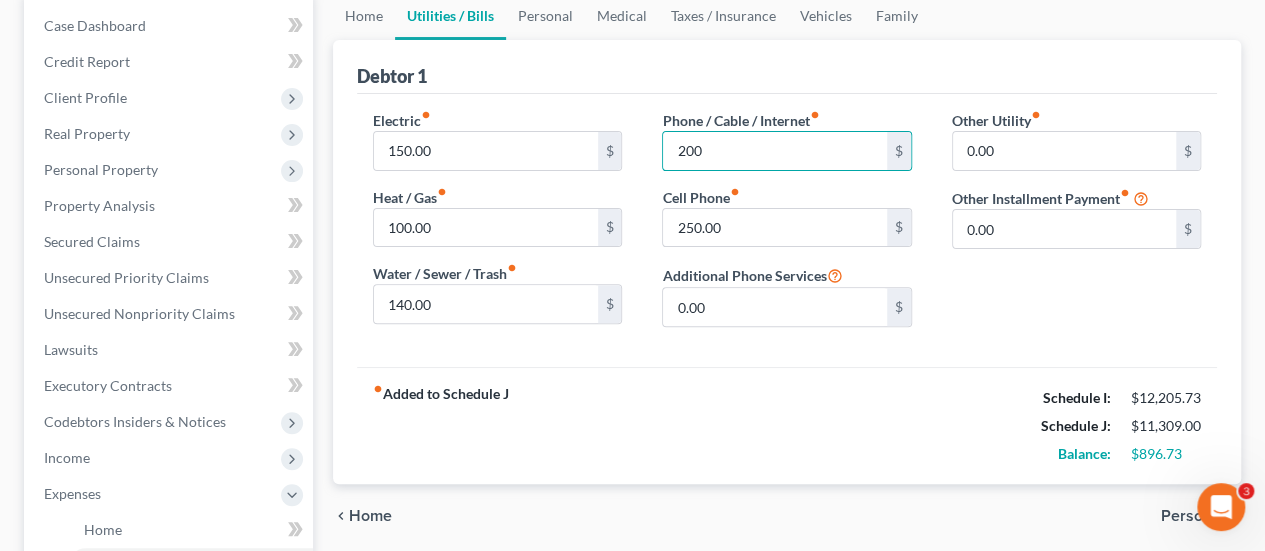 click on "fiber_manual_record  Added to Schedule J Schedule I: $12,205.73 Schedule J: $11,309.00 Balance: $896.73" at bounding box center [787, 425] 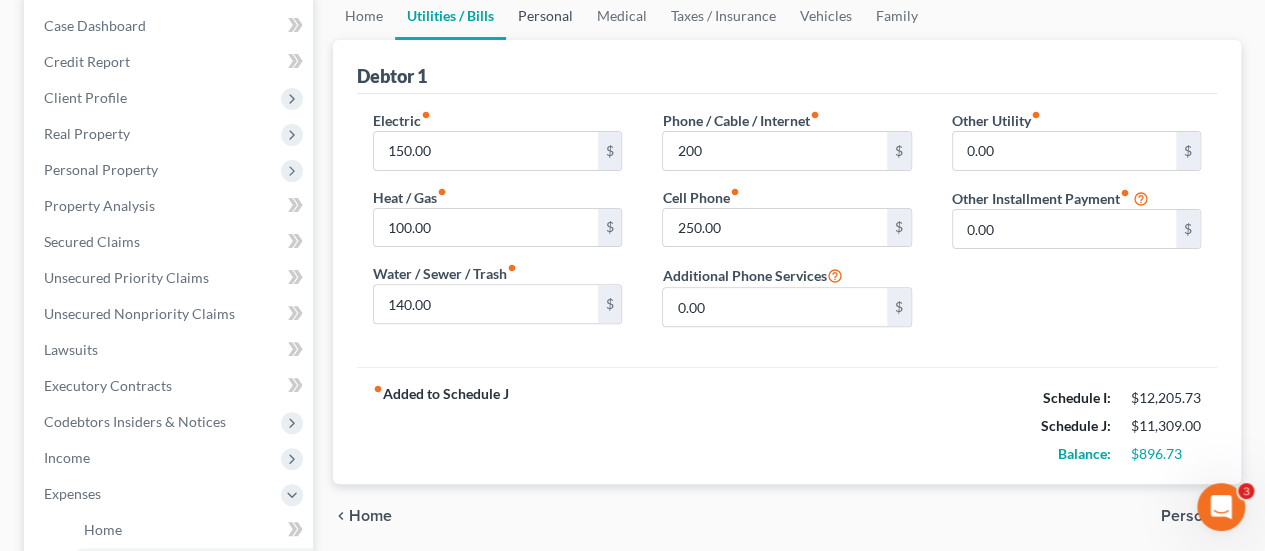click on "Personal" at bounding box center (545, 16) 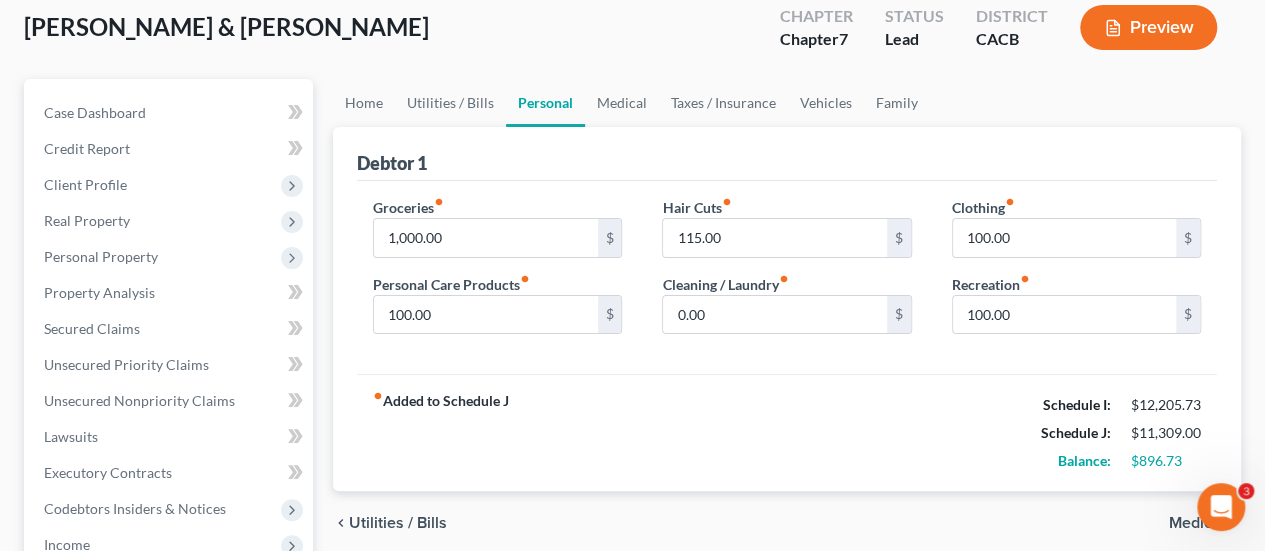 scroll, scrollTop: 0, scrollLeft: 0, axis: both 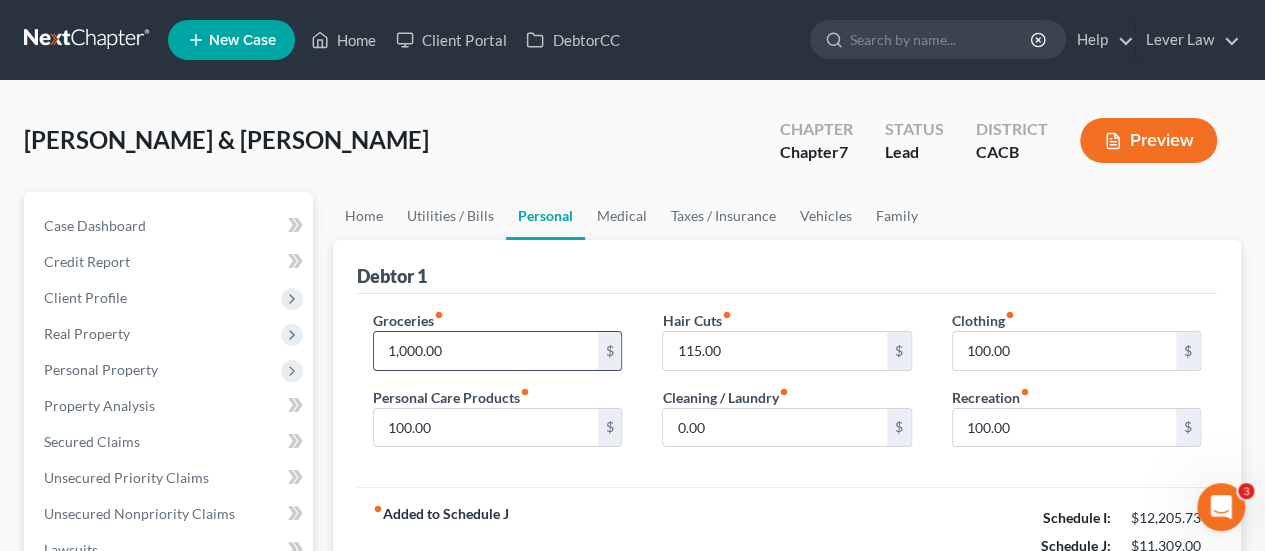click on "1,000.00" at bounding box center (485, 351) 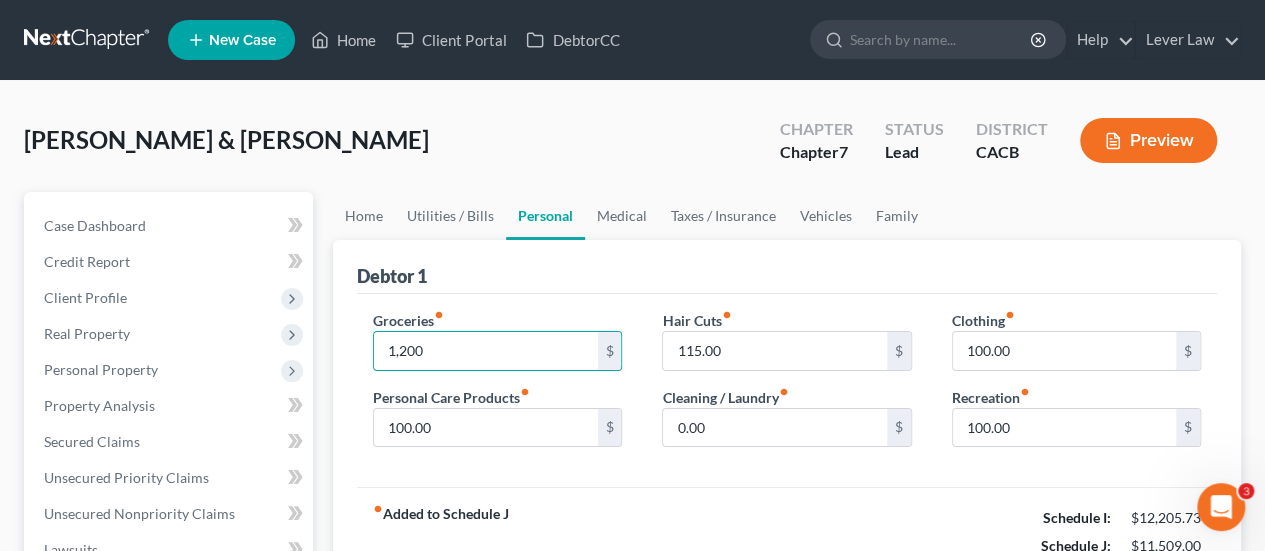 type on "1,200" 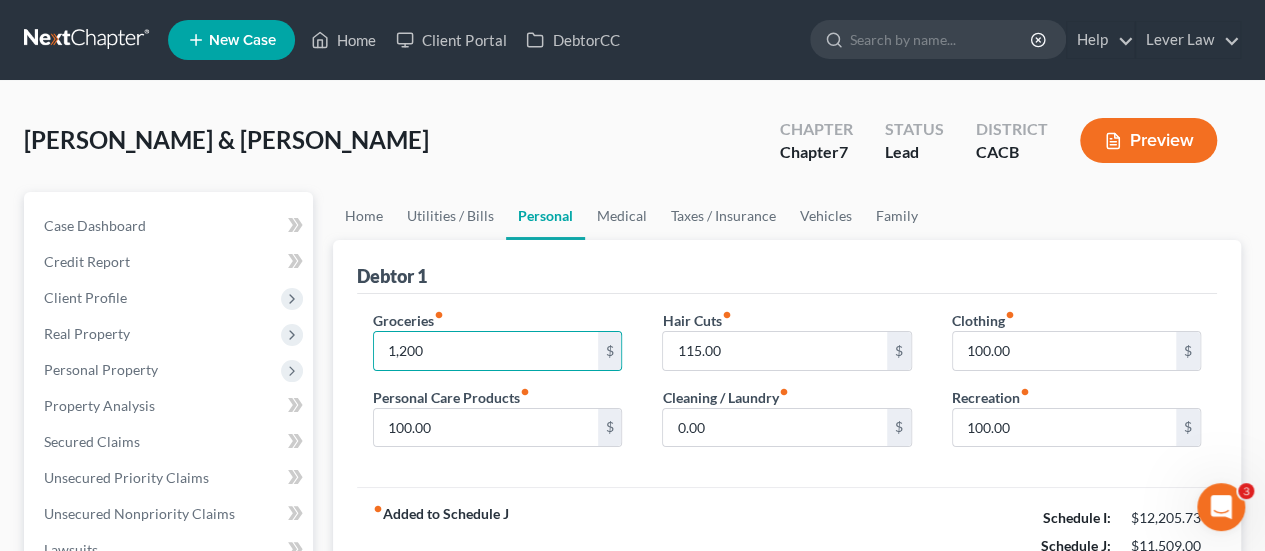 click on "Groceries  fiber_manual_record 1,200 $ Personal Care Products  fiber_manual_record 100.00 $ Hair Cuts  fiber_manual_record 115.00 $ Cleaning / Laundry  fiber_manual_record 0.00 $ Clothing  fiber_manual_record 100.00 $ Recreation  fiber_manual_record 100.00 $" at bounding box center (787, 391) 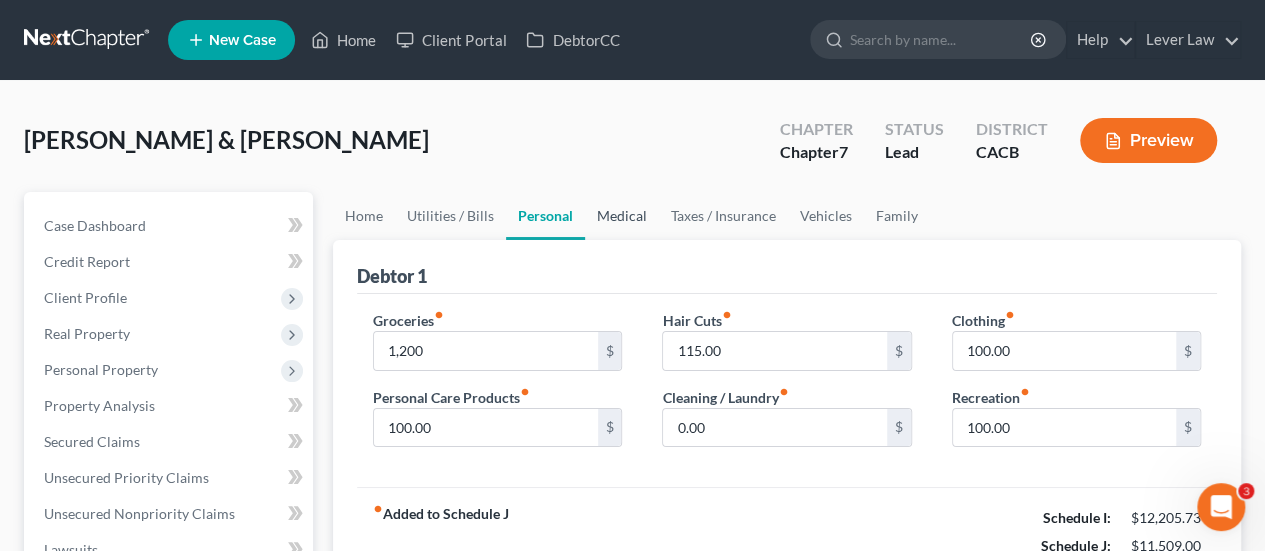 click on "Medical" at bounding box center (622, 216) 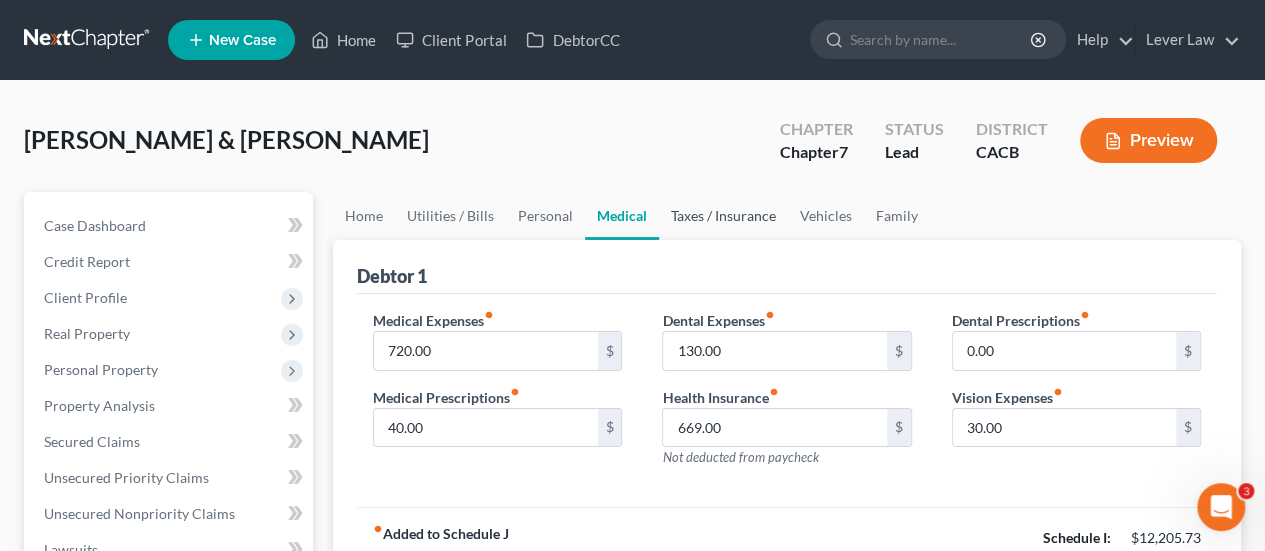click on "Taxes / Insurance" at bounding box center (723, 216) 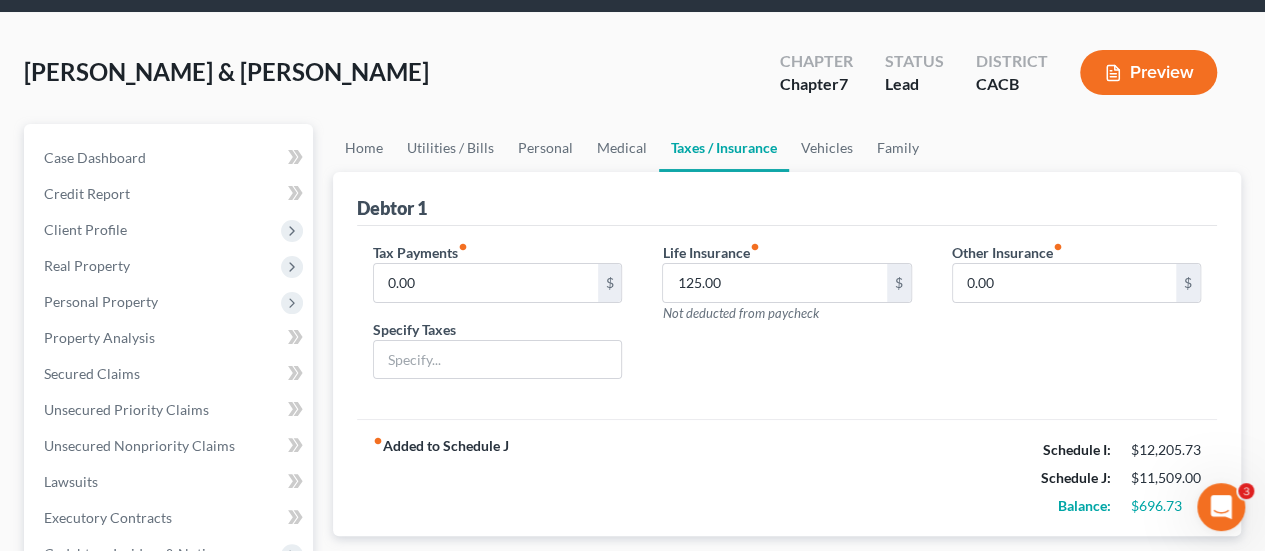 scroll, scrollTop: 100, scrollLeft: 0, axis: vertical 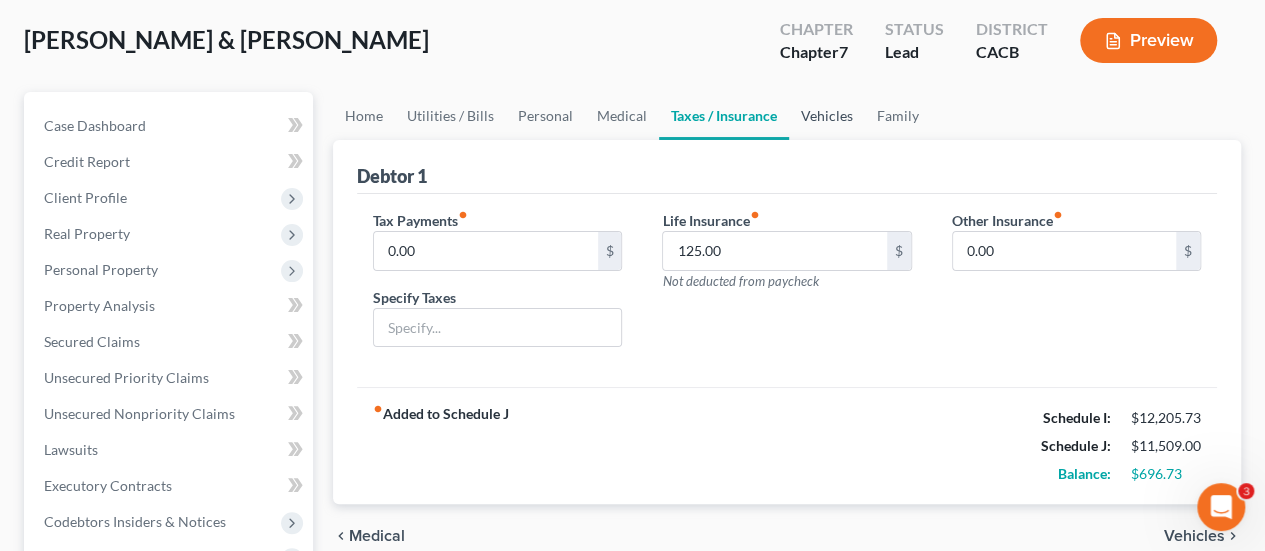 click on "Vehicles" at bounding box center (827, 116) 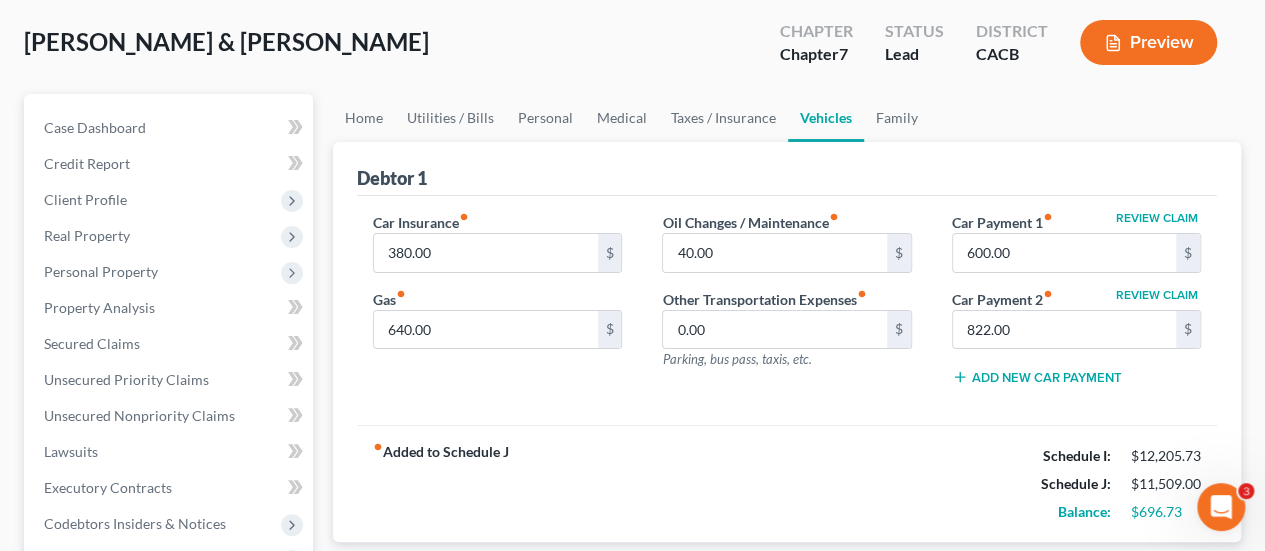 scroll, scrollTop: 200, scrollLeft: 0, axis: vertical 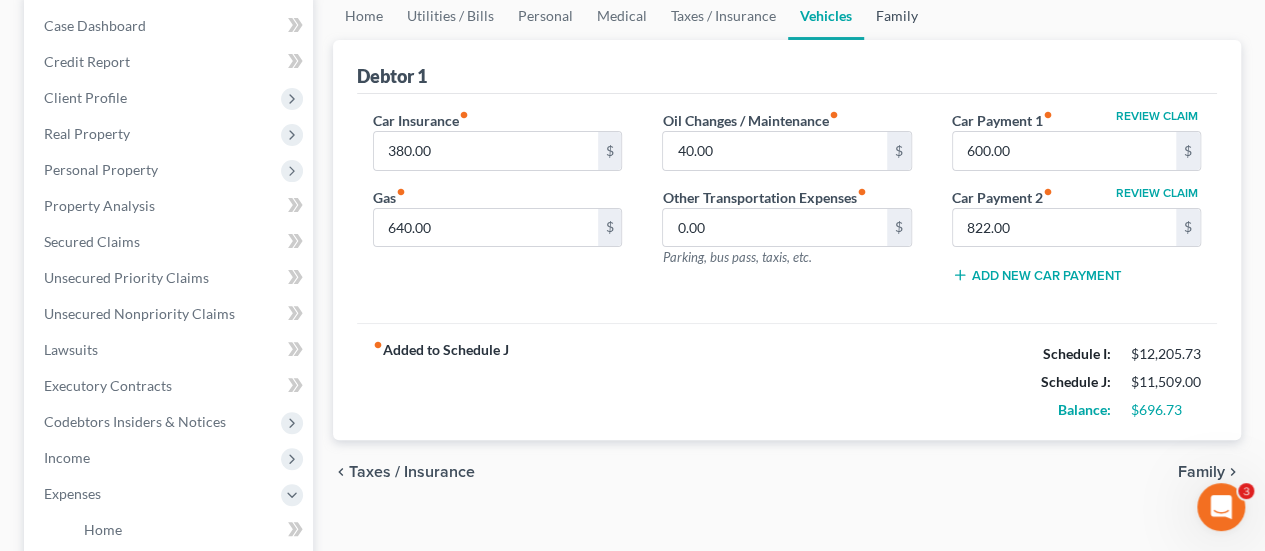 click on "Family" at bounding box center (897, 16) 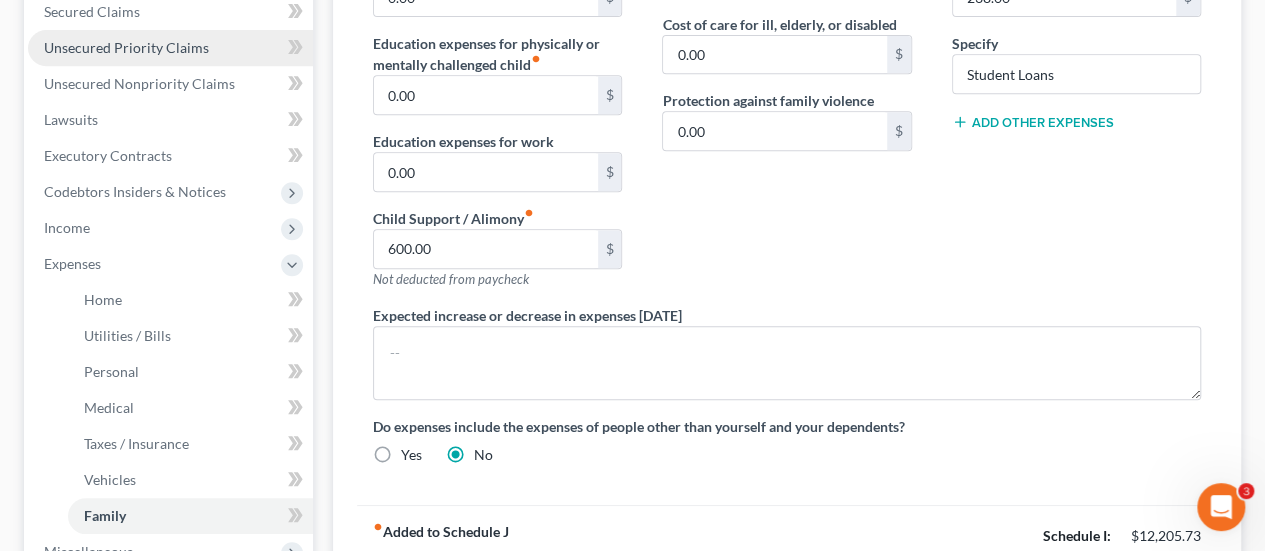 scroll, scrollTop: 400, scrollLeft: 0, axis: vertical 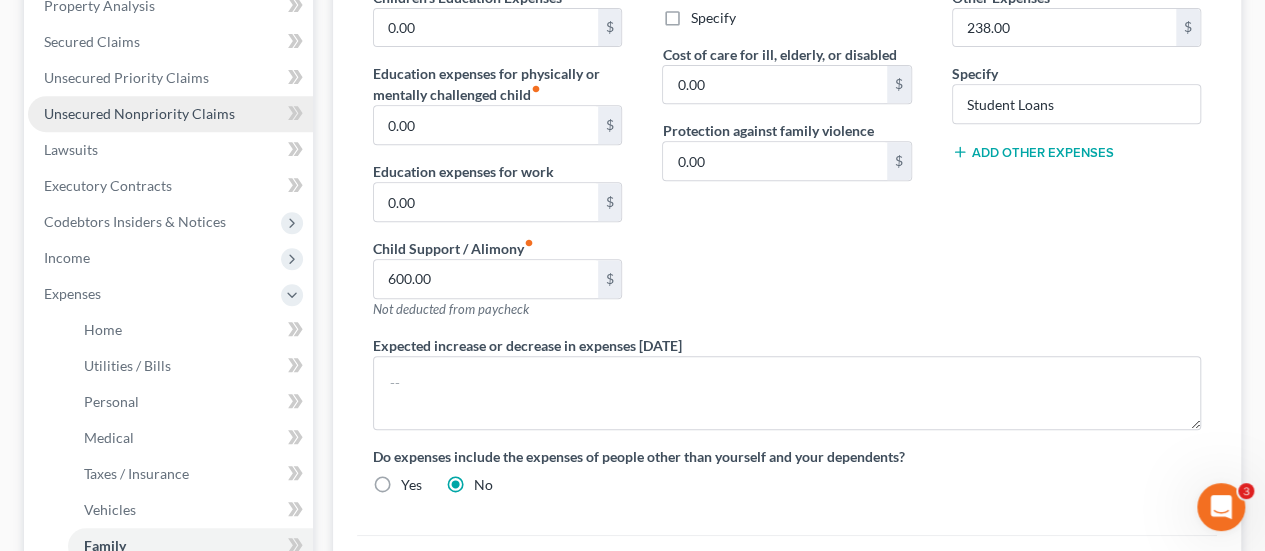 click on "Unsecured Nonpriority Claims" at bounding box center [170, 114] 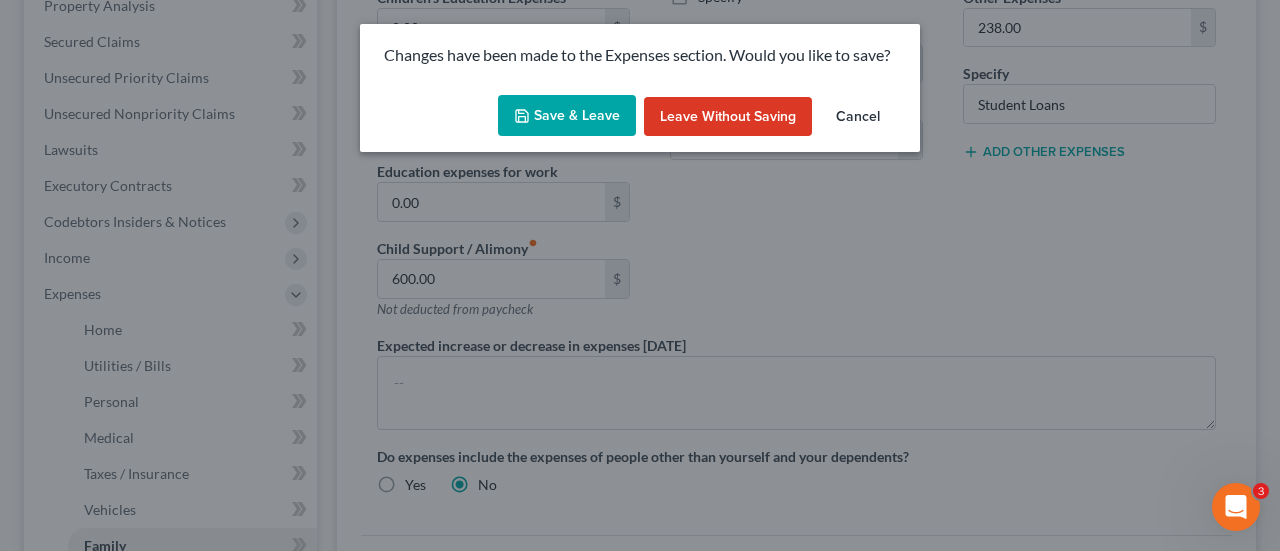 click on "Save & Leave" at bounding box center [567, 116] 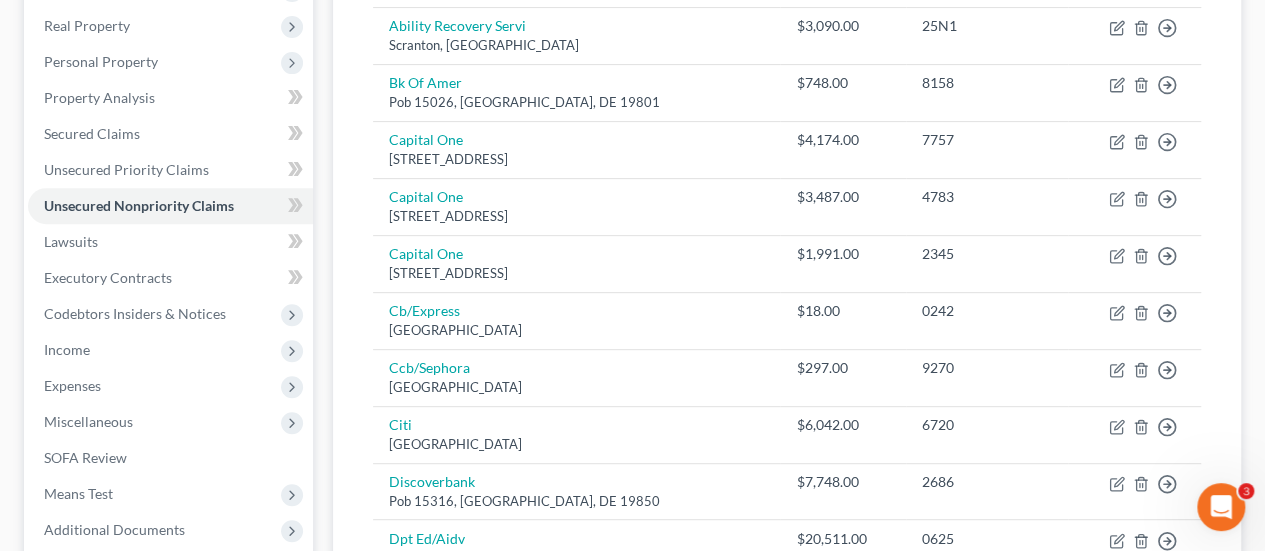 scroll, scrollTop: 218, scrollLeft: 0, axis: vertical 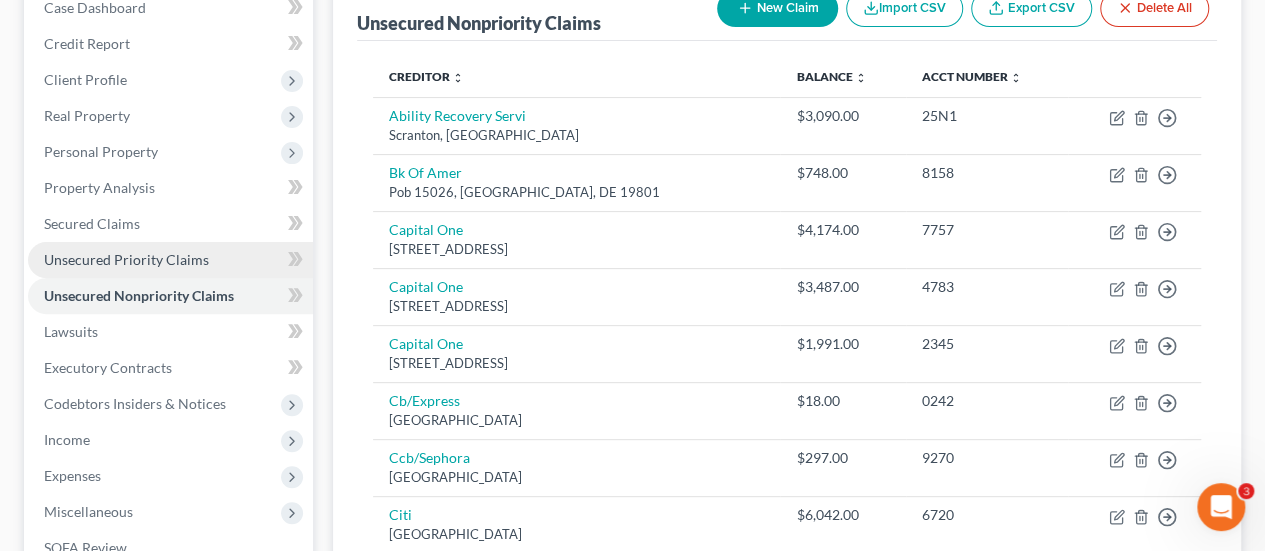 click on "Unsecured Priority Claims" at bounding box center [170, 260] 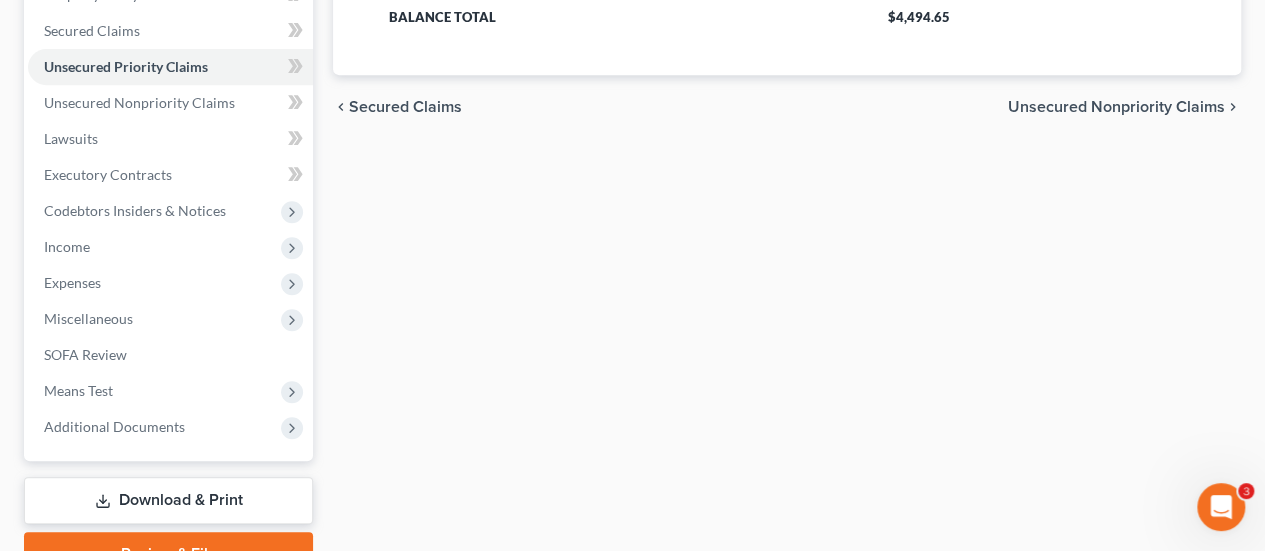 scroll, scrollTop: 300, scrollLeft: 0, axis: vertical 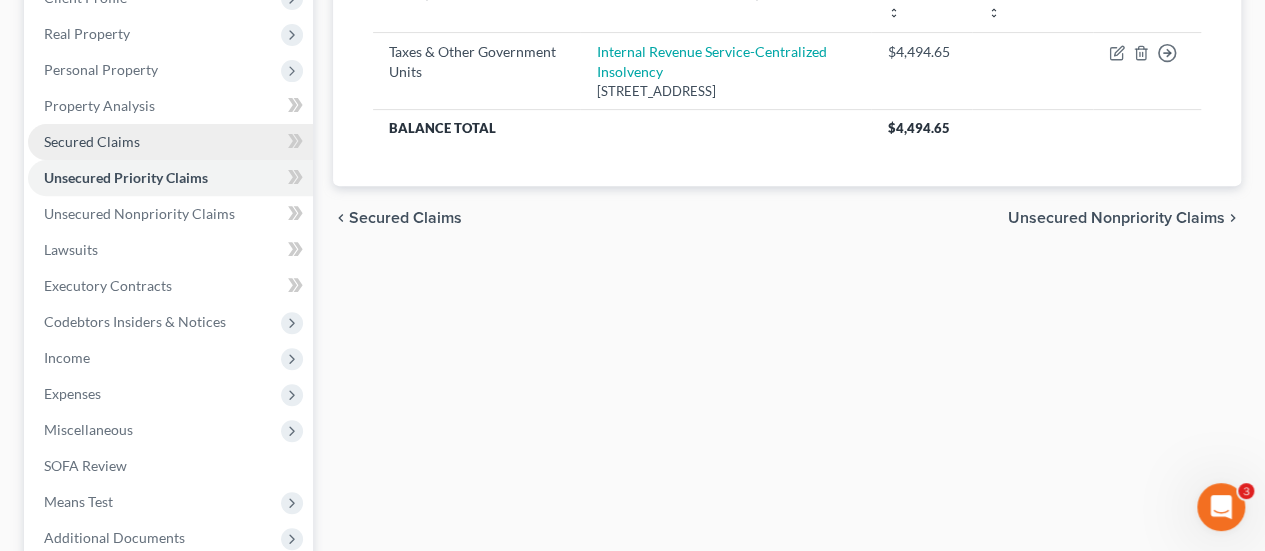 click on "Secured Claims" at bounding box center [170, 142] 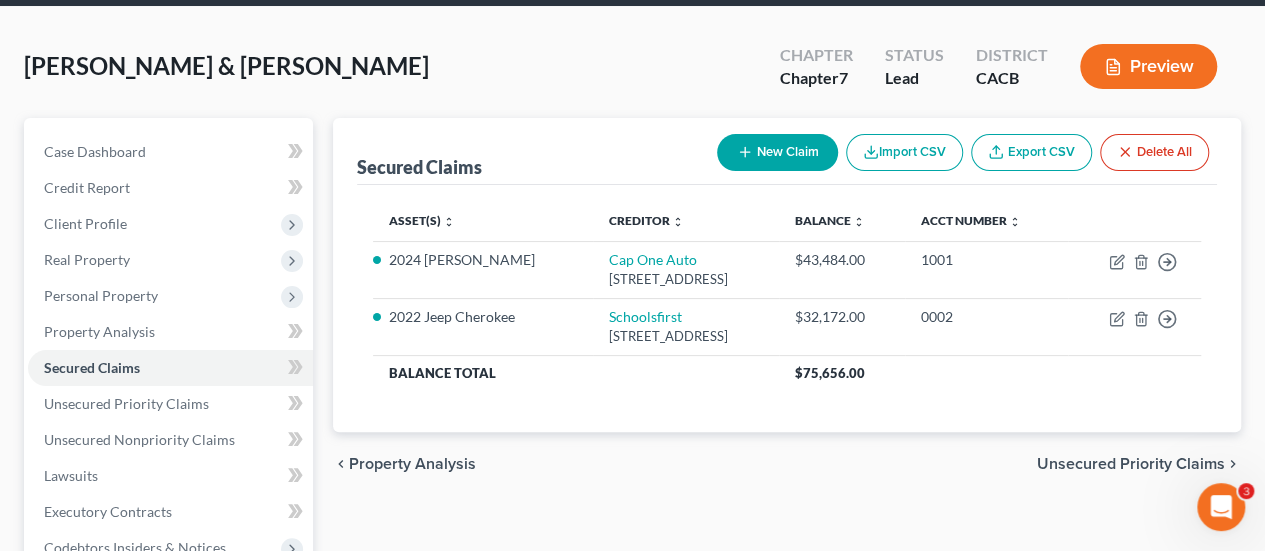 scroll, scrollTop: 100, scrollLeft: 0, axis: vertical 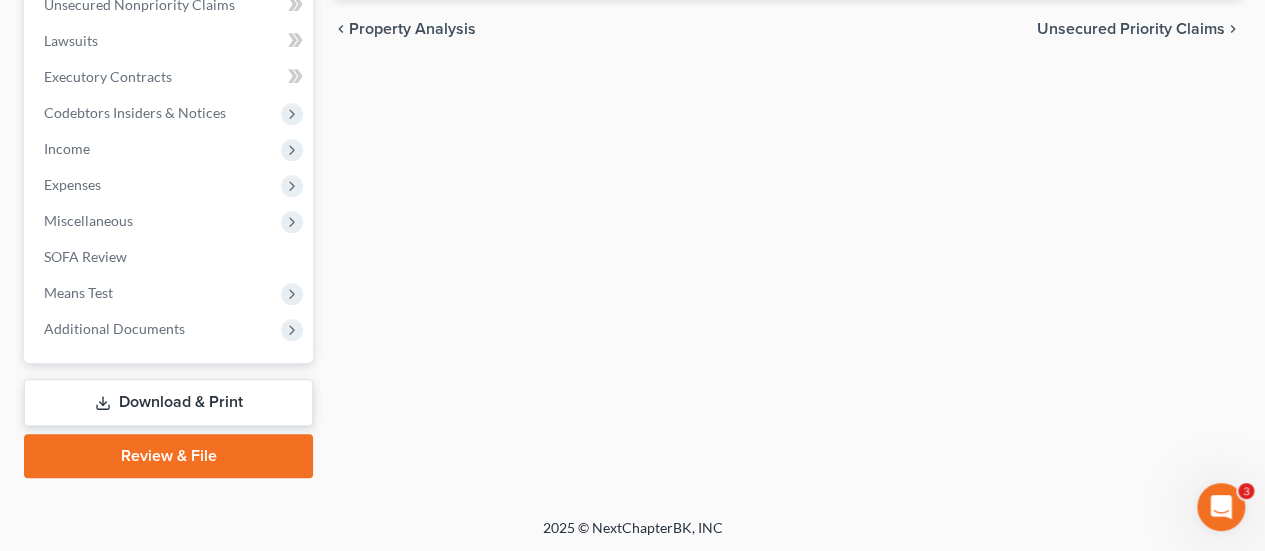 drag, startPoint x: 117, startPoint y: 389, endPoint x: 738, endPoint y: 323, distance: 624.4974 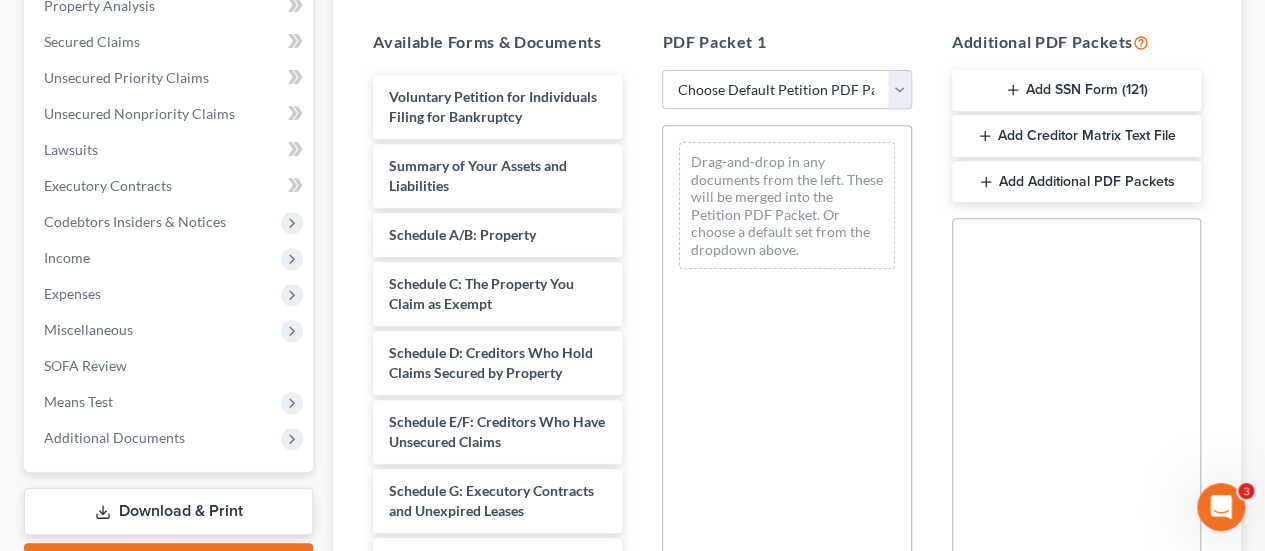 scroll, scrollTop: 700, scrollLeft: 0, axis: vertical 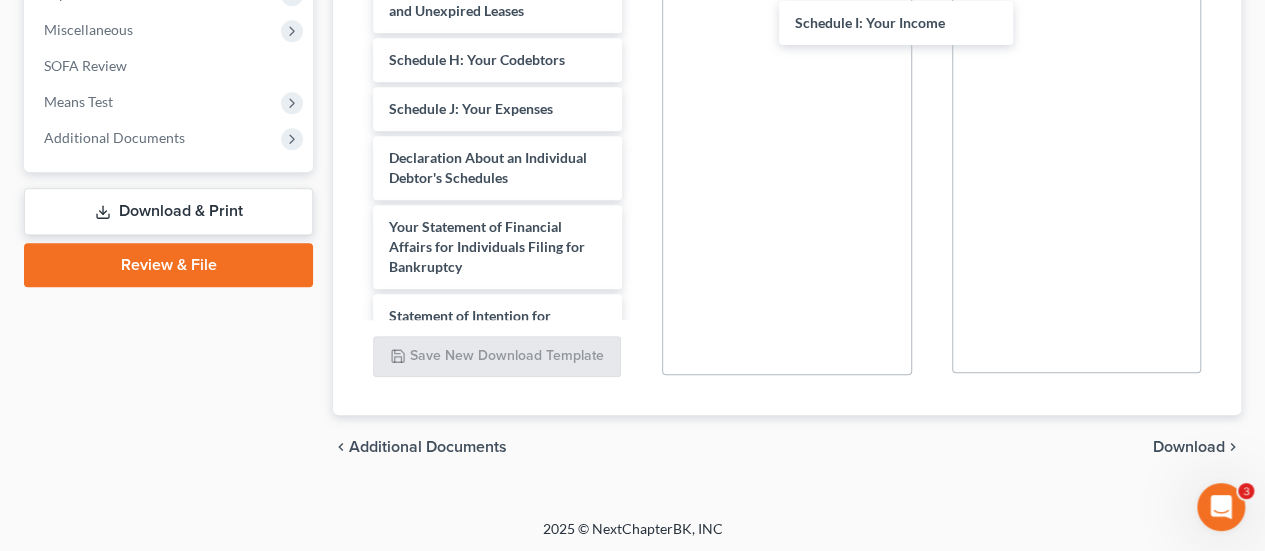 drag, startPoint x: 504, startPoint y: 147, endPoint x: 892, endPoint y: 31, distance: 404.96915 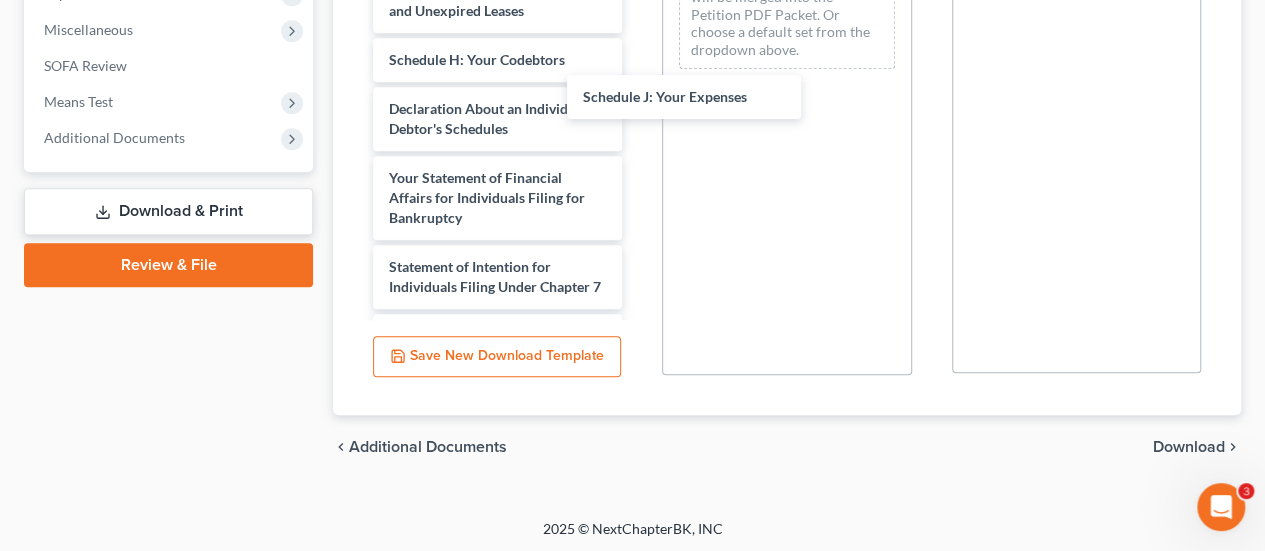 drag, startPoint x: 566, startPoint y: 137, endPoint x: 753, endPoint y: 91, distance: 192.57466 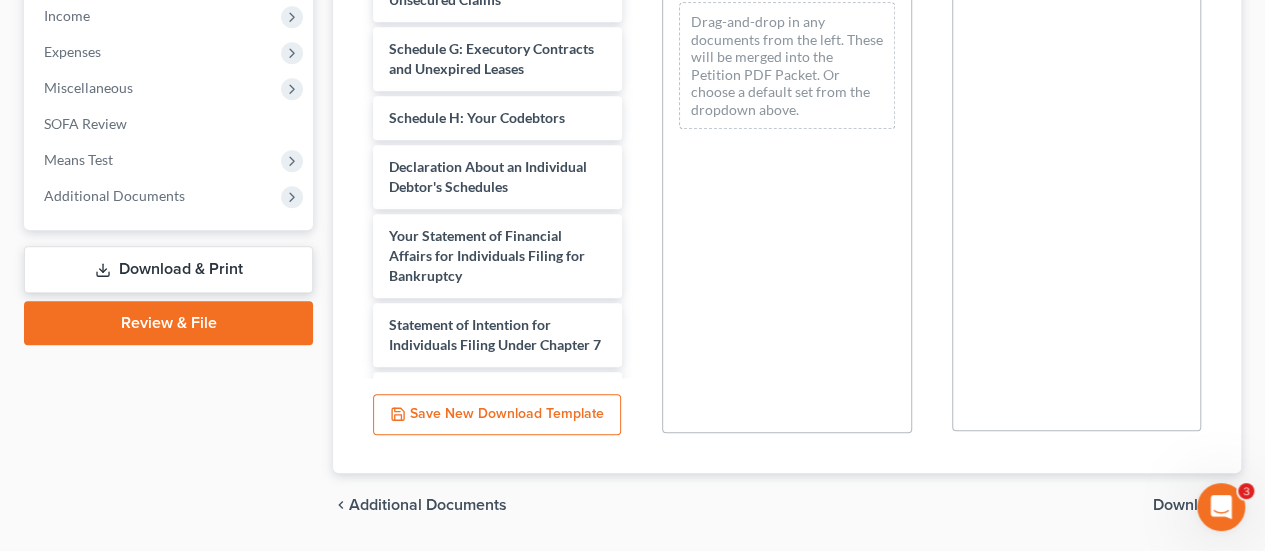 scroll, scrollTop: 702, scrollLeft: 0, axis: vertical 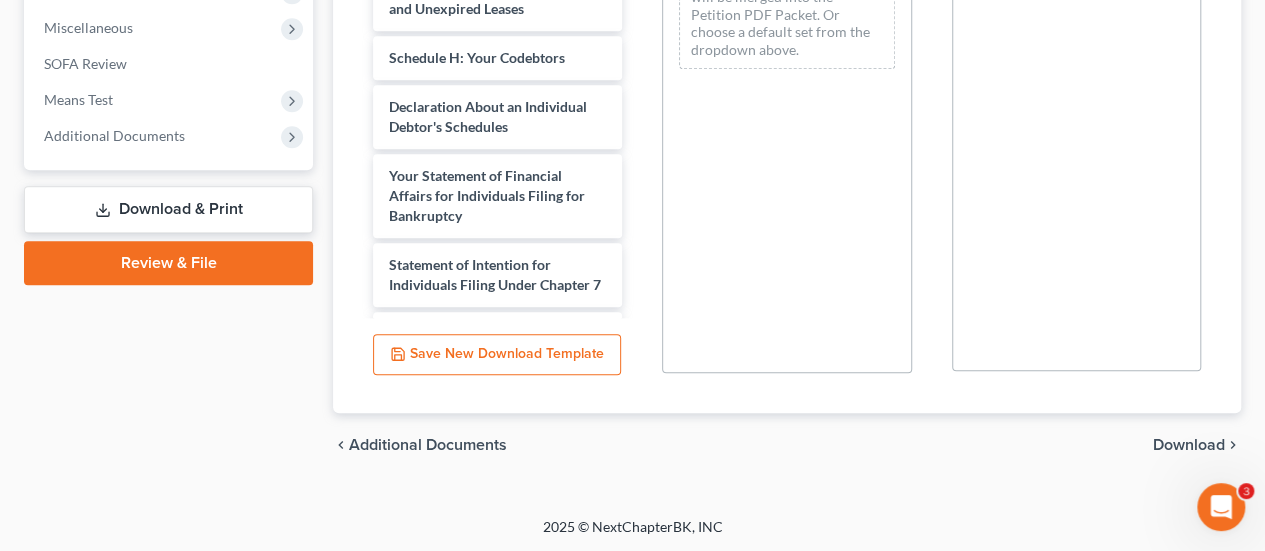 click on "Download" at bounding box center [1189, 445] 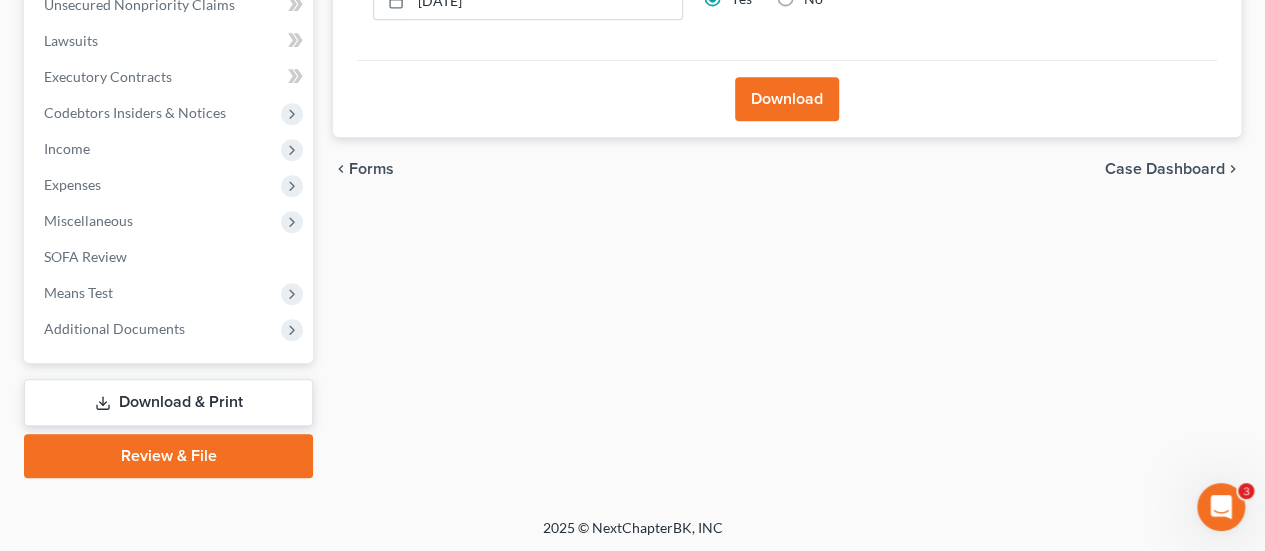 scroll, scrollTop: 309, scrollLeft: 0, axis: vertical 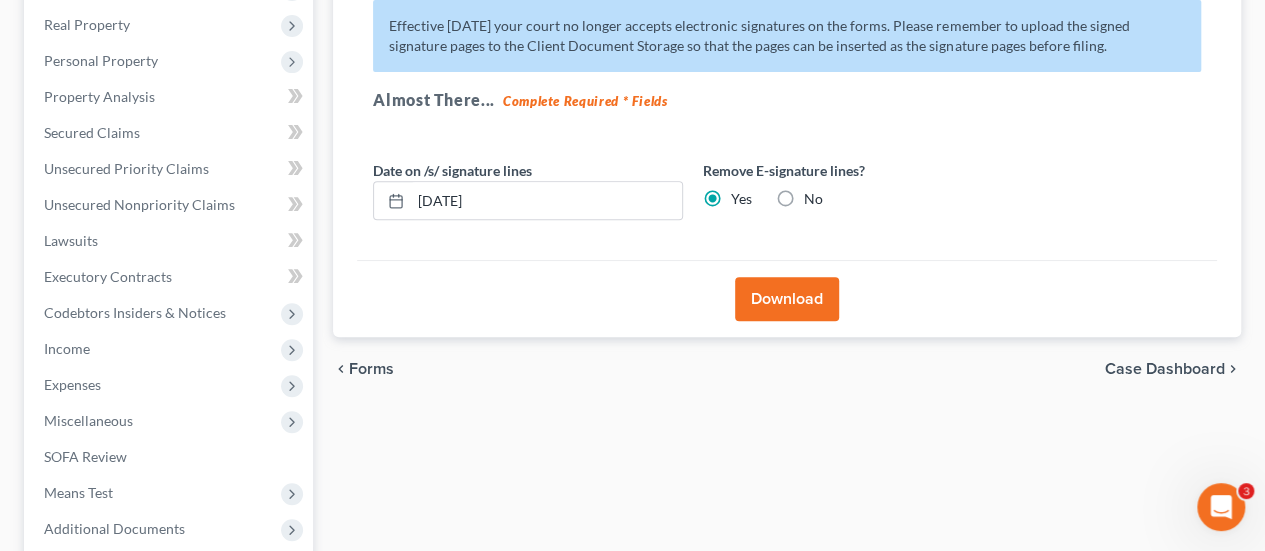 click on "Download" at bounding box center [787, 299] 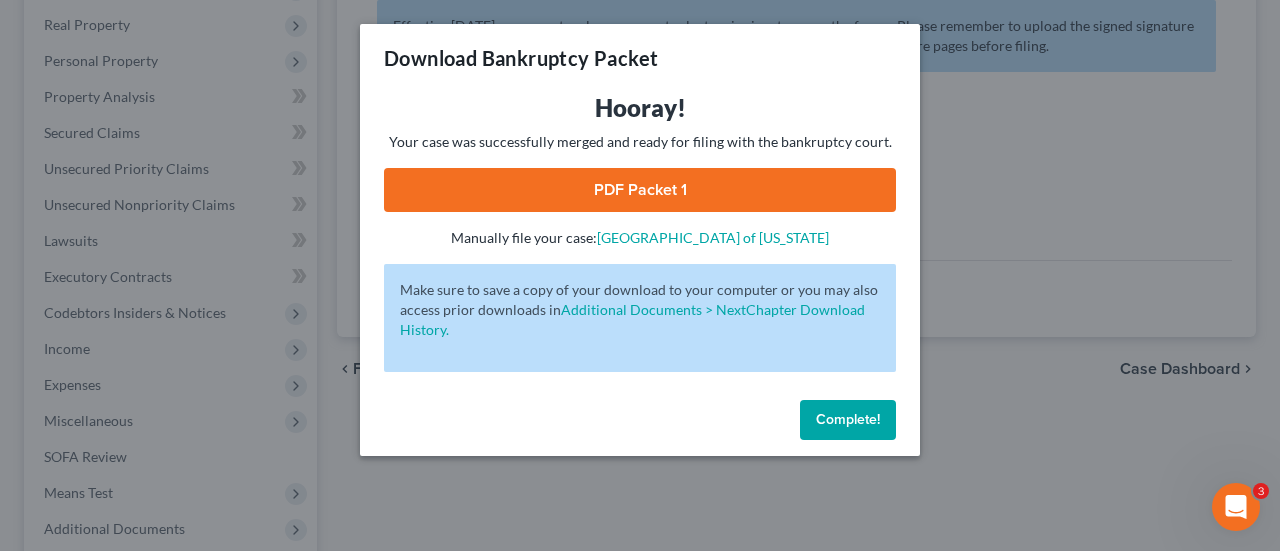click on "PDF Packet 1" at bounding box center [640, 190] 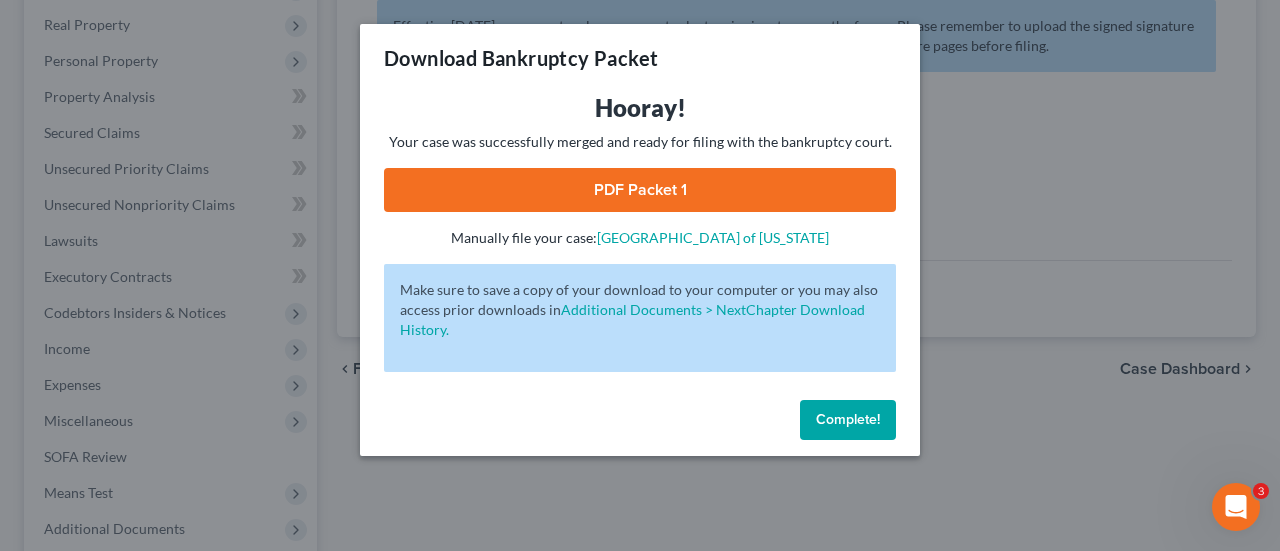 click on "Complete!" at bounding box center [848, 420] 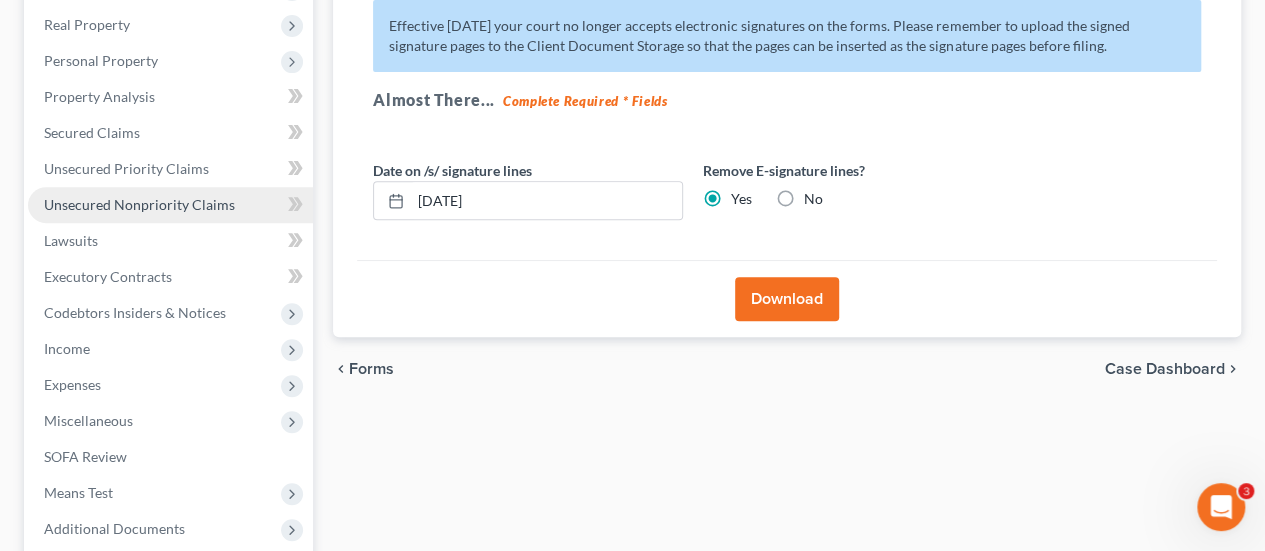click on "Unsecured Nonpriority Claims" at bounding box center [170, 205] 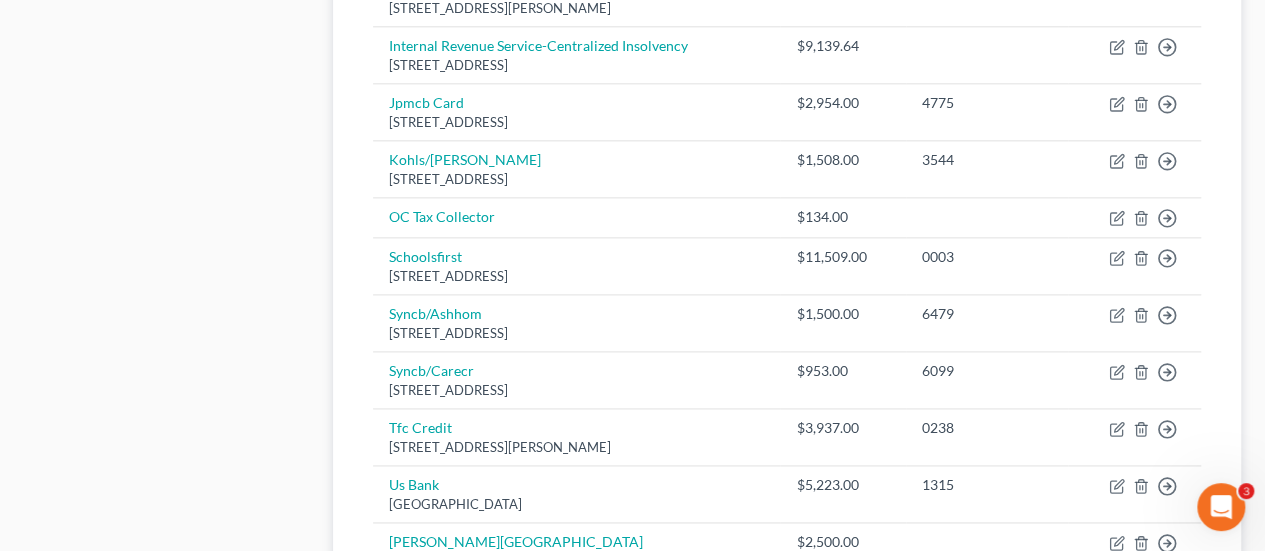 scroll, scrollTop: 1418, scrollLeft: 0, axis: vertical 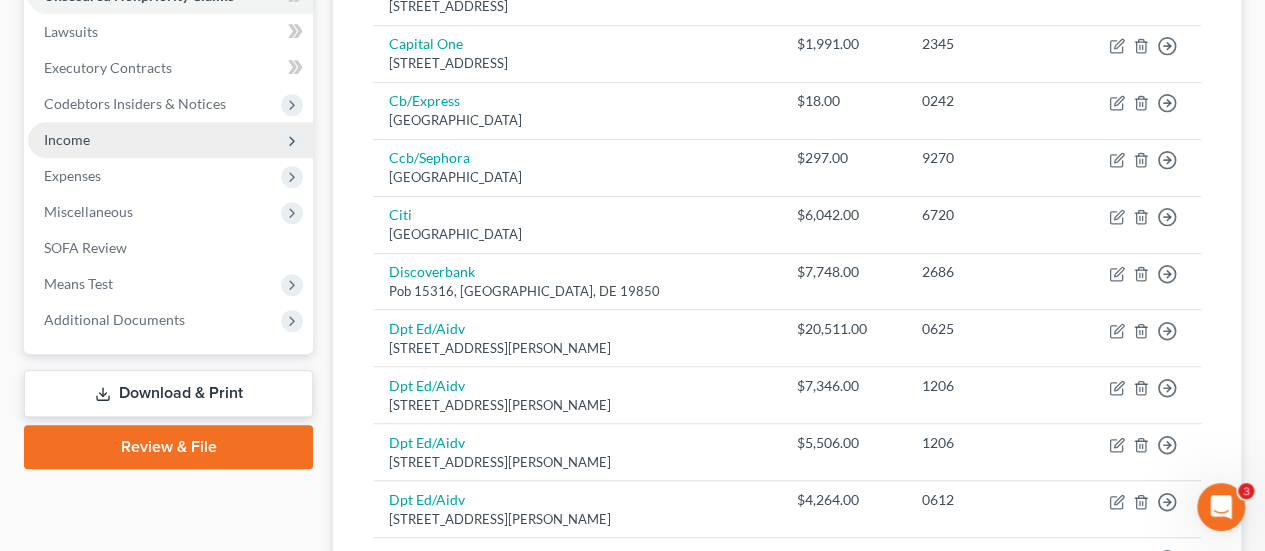 click on "Income" at bounding box center (170, 140) 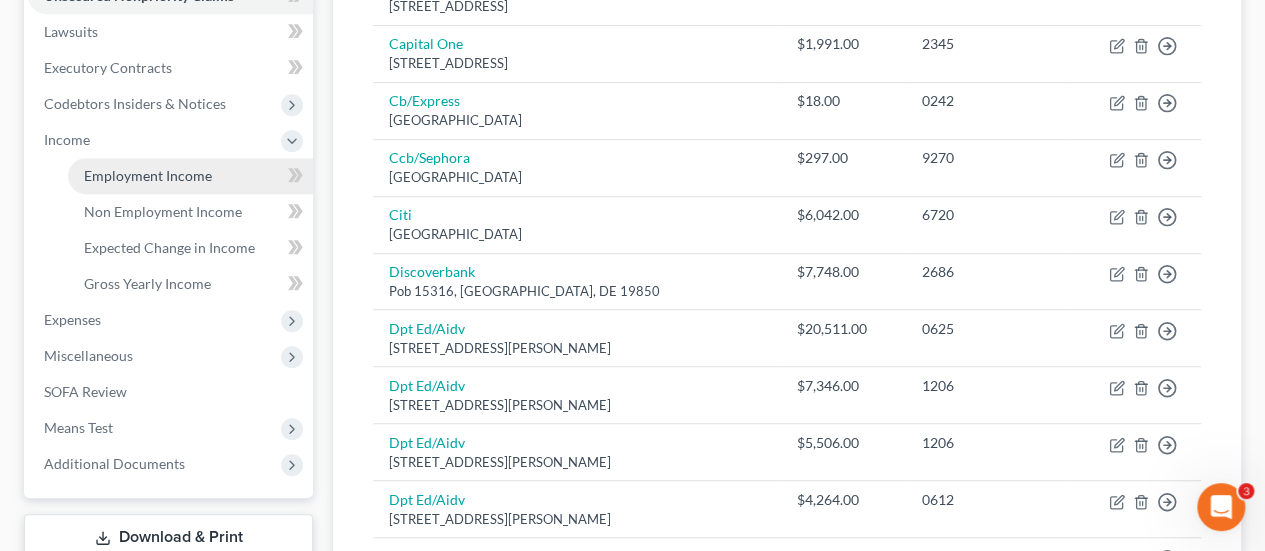 click on "Income" at bounding box center [170, 140] 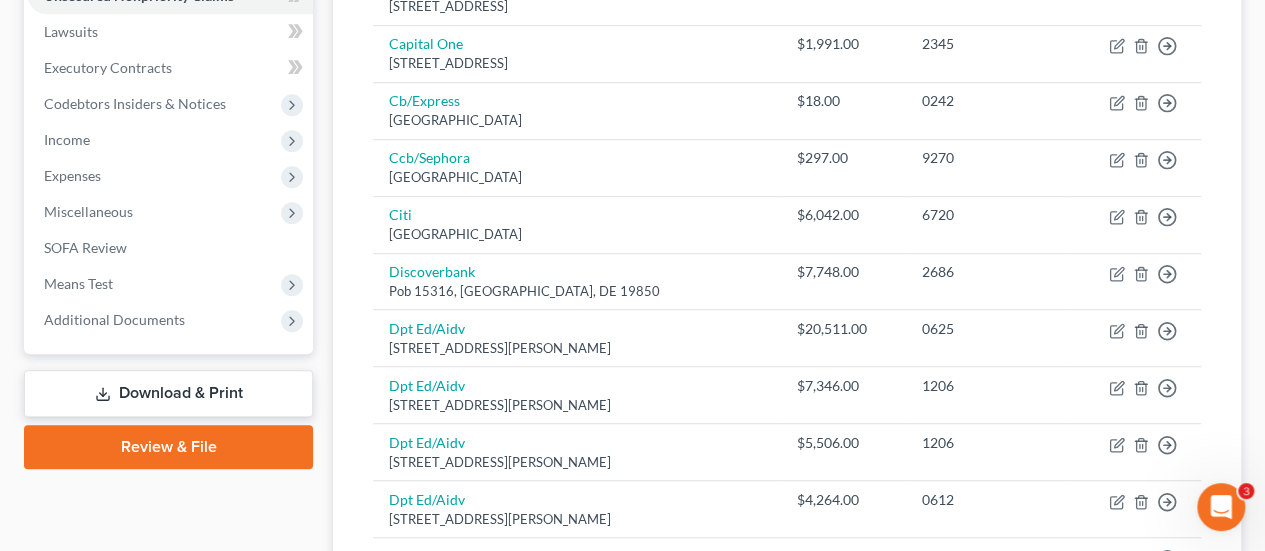 click on "Expenses" at bounding box center [170, 176] 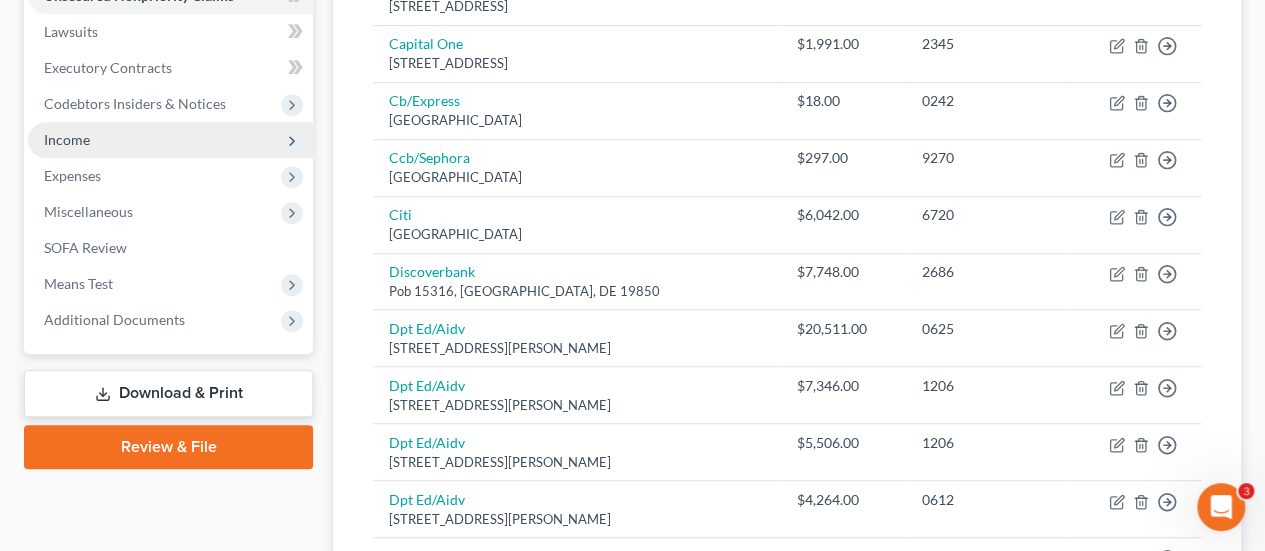 click on "Income" at bounding box center (170, 140) 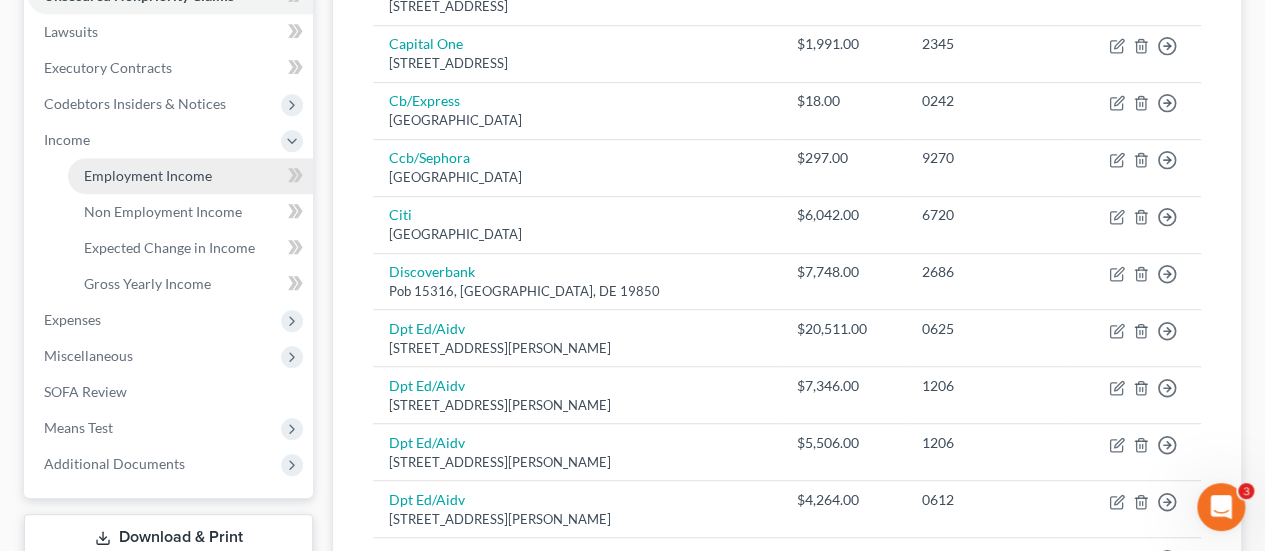 click on "Employment Income" at bounding box center (148, 175) 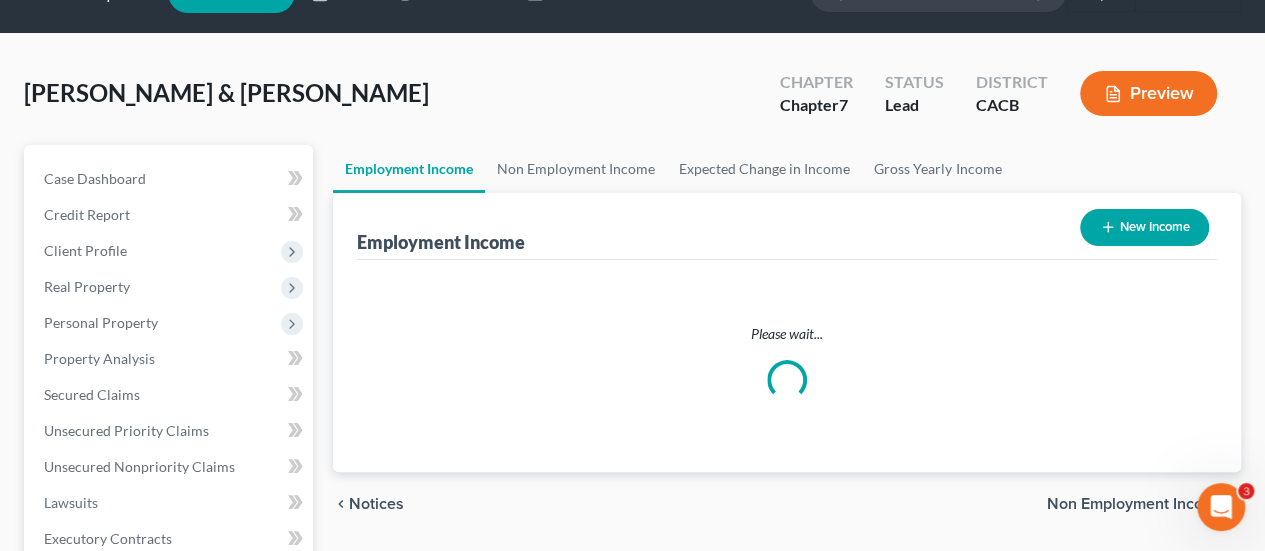 scroll, scrollTop: 0, scrollLeft: 0, axis: both 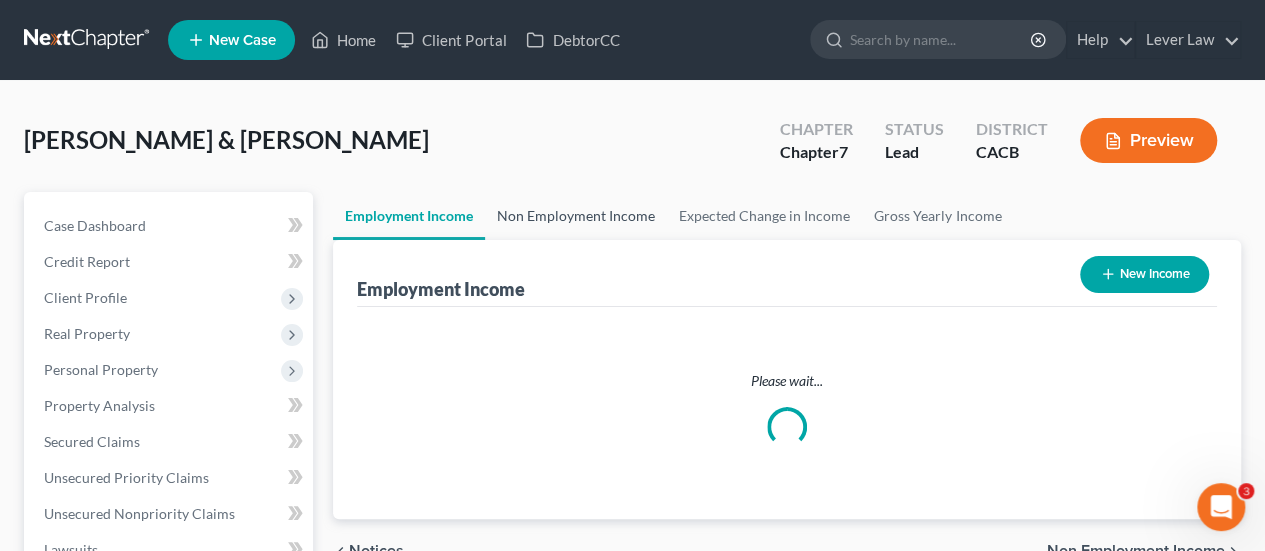 click on "Non Employment Income" at bounding box center (576, 216) 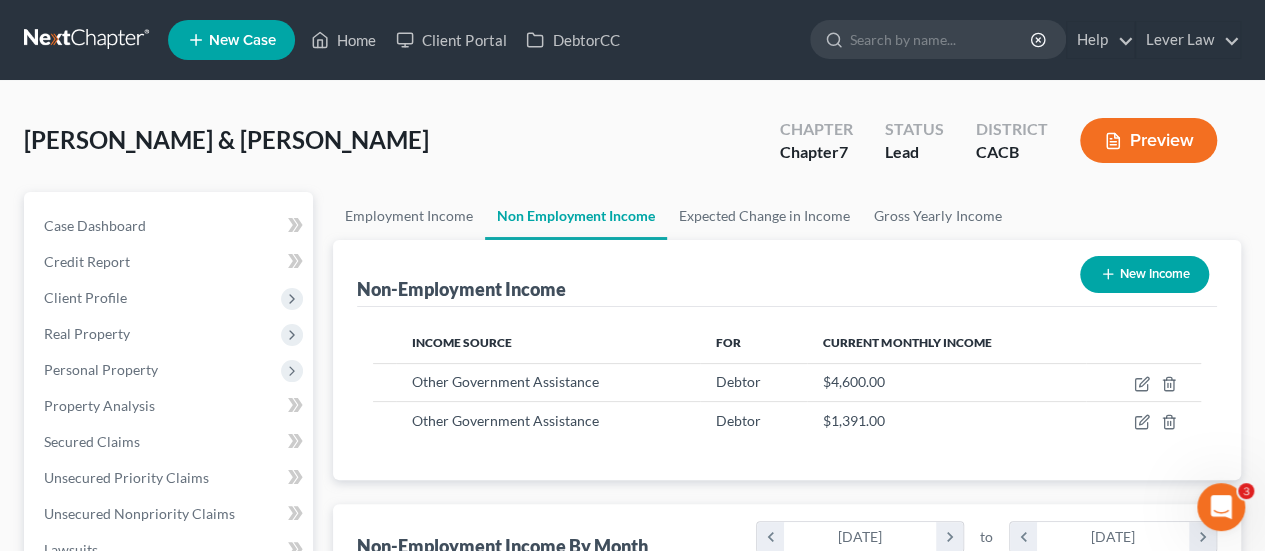 scroll, scrollTop: 100, scrollLeft: 0, axis: vertical 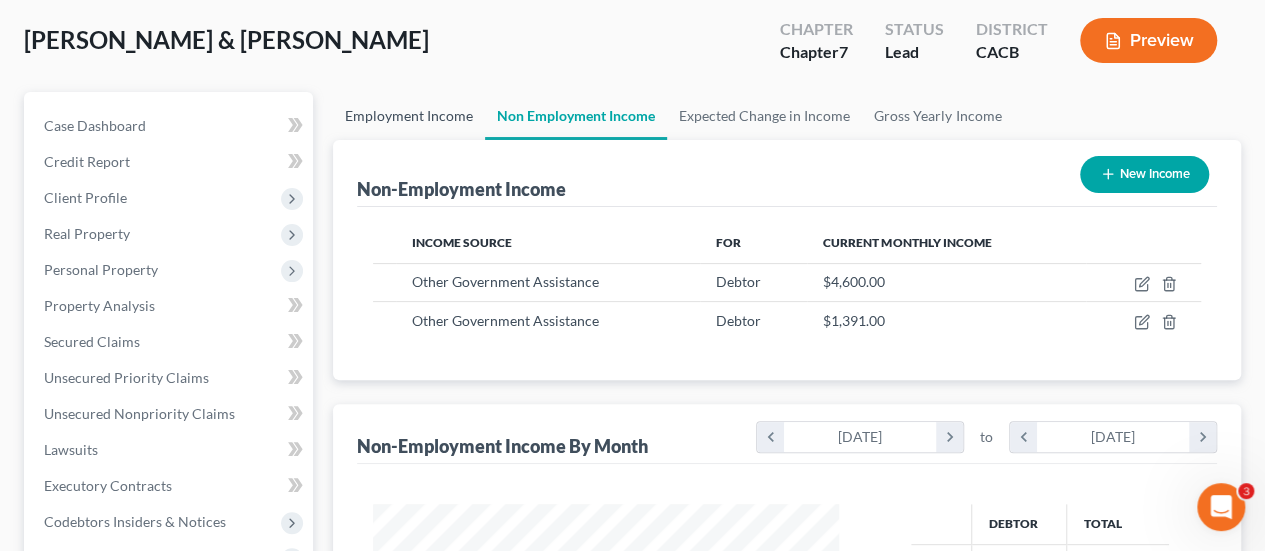 click on "Employment Income" at bounding box center (409, 116) 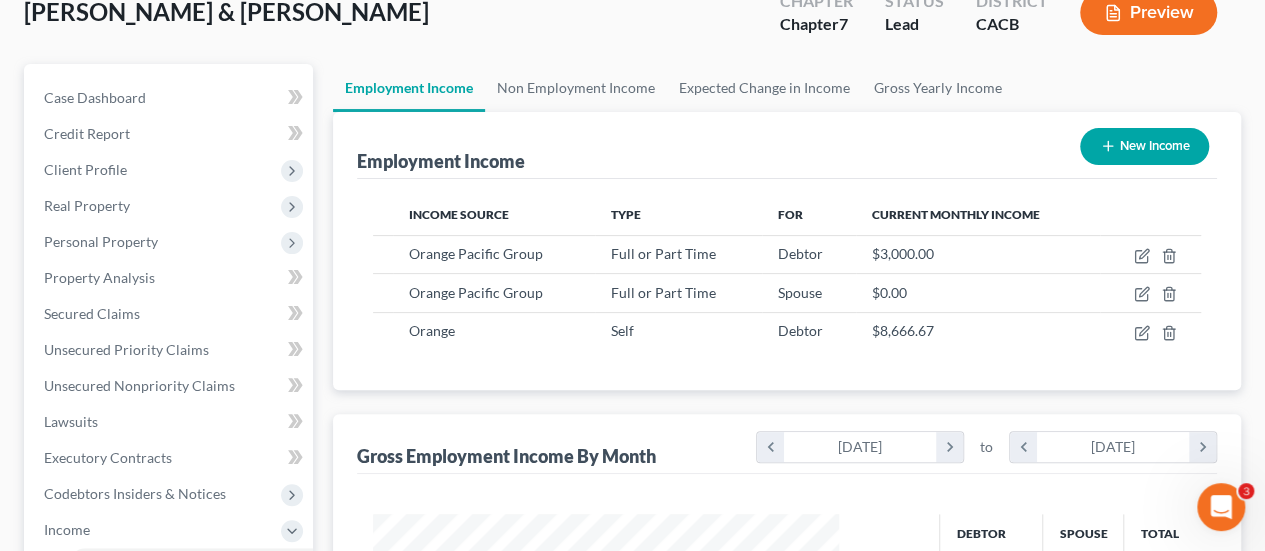 scroll, scrollTop: 279, scrollLeft: 0, axis: vertical 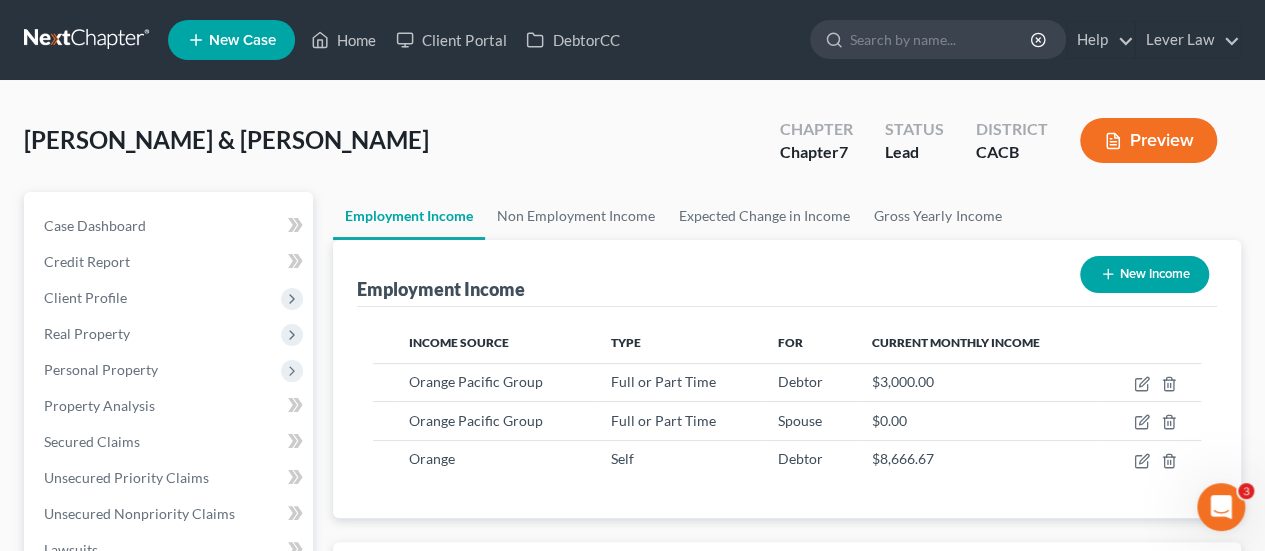 click at bounding box center [88, 40] 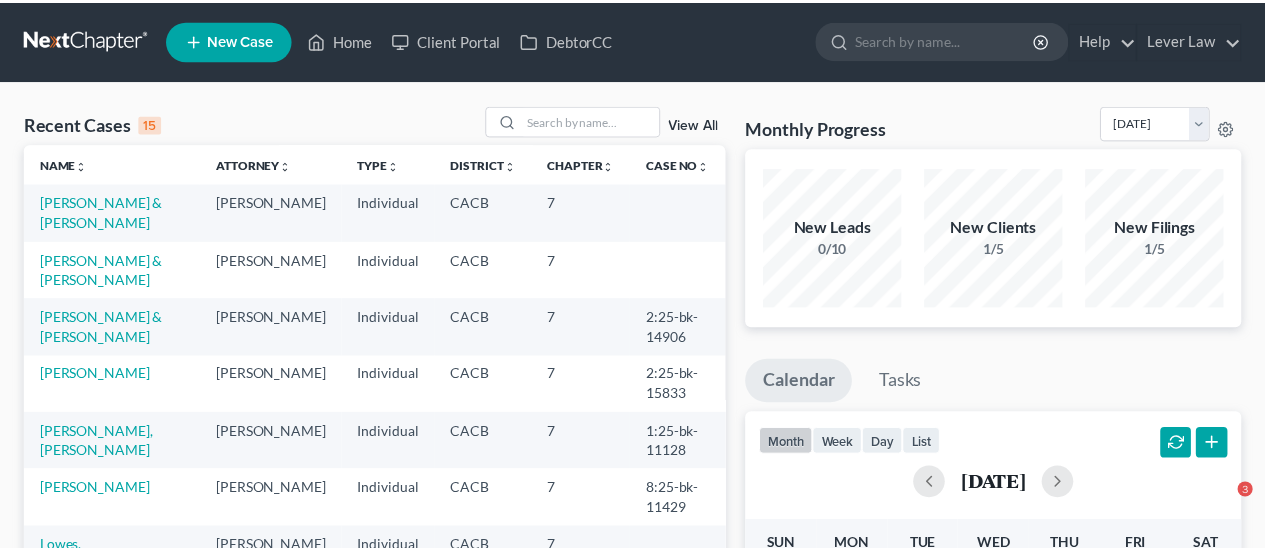 scroll, scrollTop: 0, scrollLeft: 0, axis: both 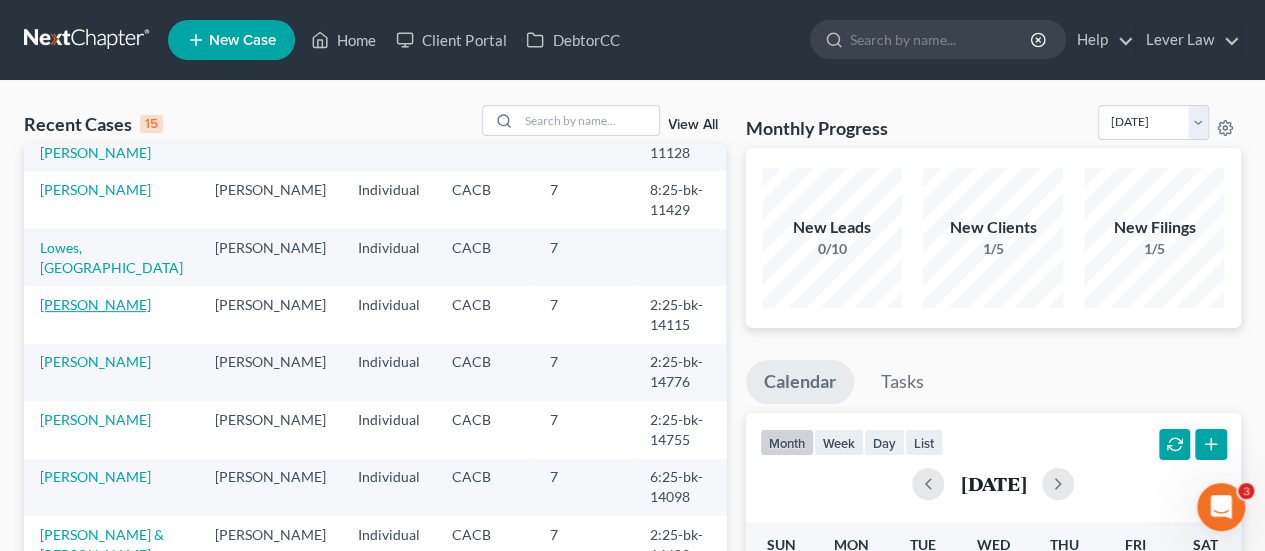 click on "[PERSON_NAME]" at bounding box center [95, 304] 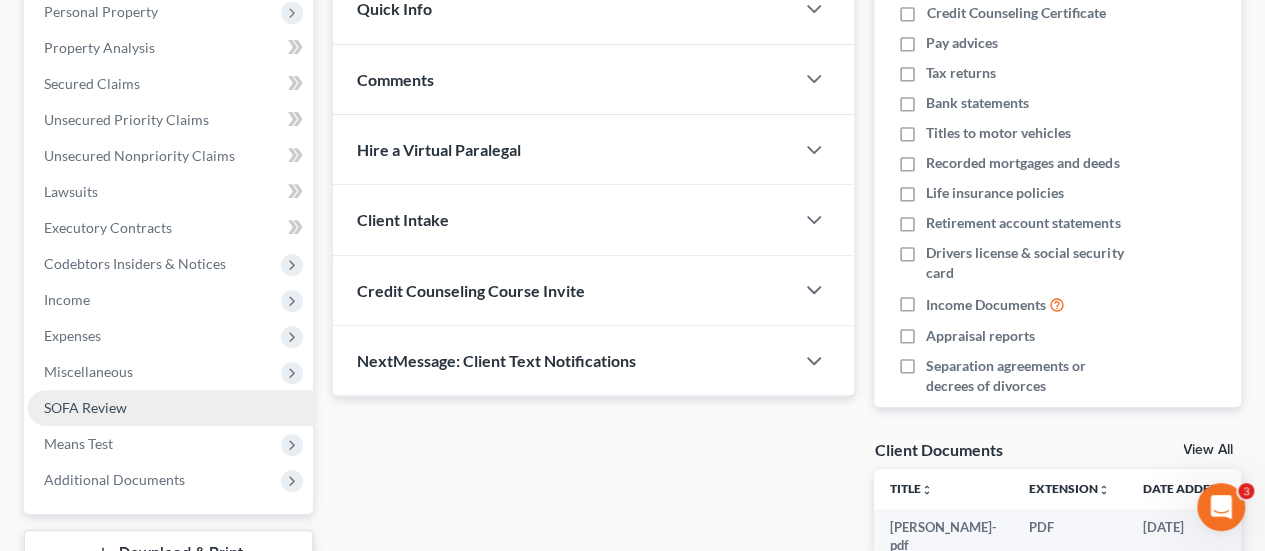 scroll, scrollTop: 300, scrollLeft: 0, axis: vertical 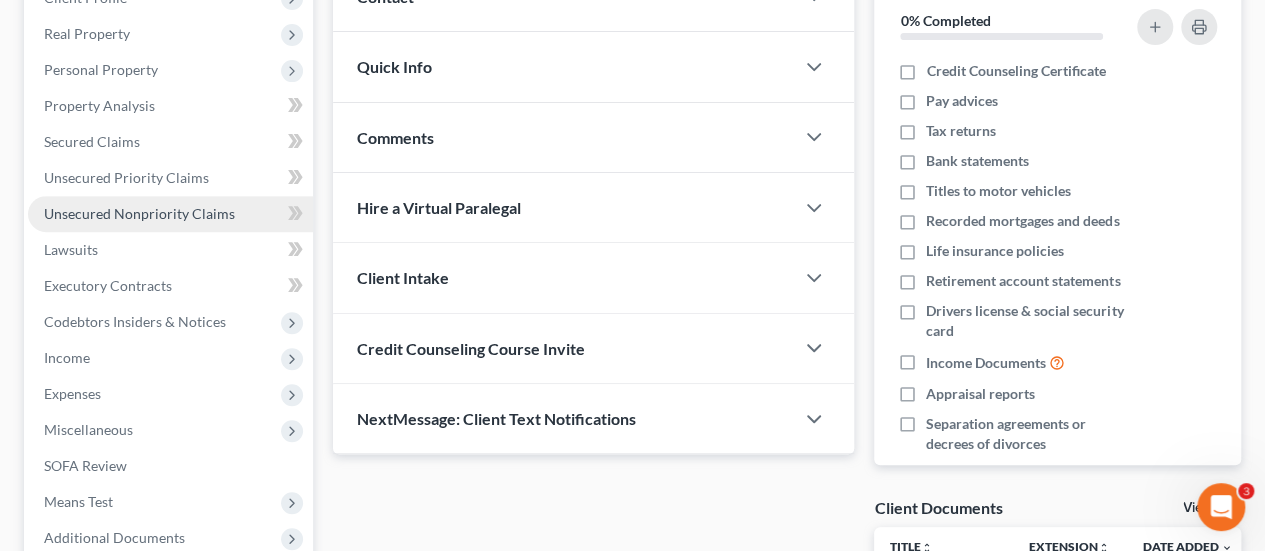 click on "Unsecured Nonpriority Claims" at bounding box center [139, 213] 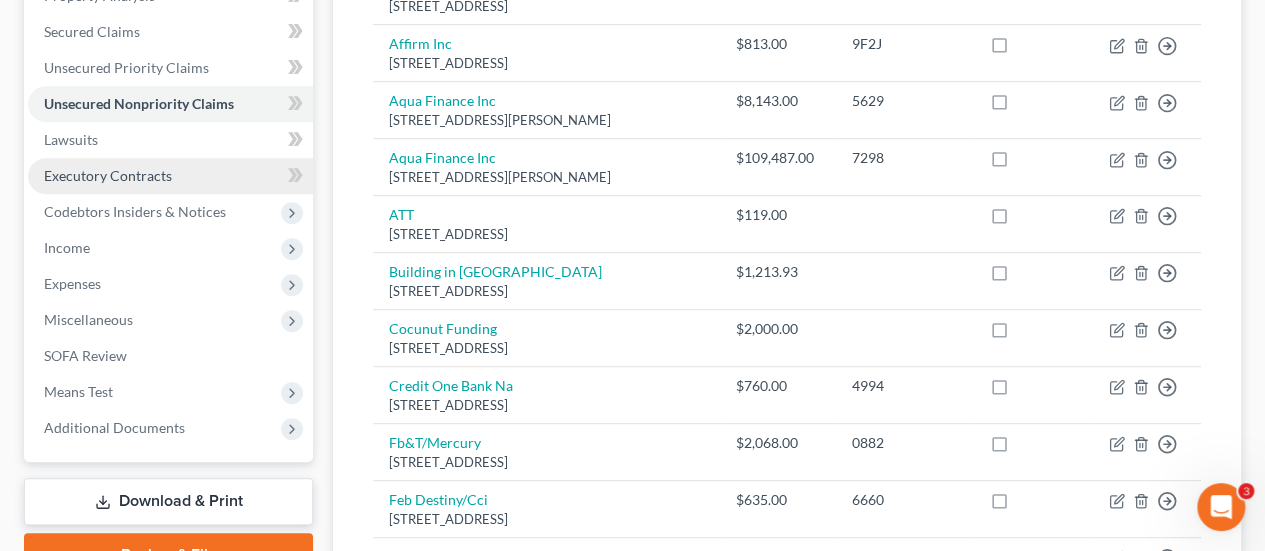 scroll, scrollTop: 300, scrollLeft: 0, axis: vertical 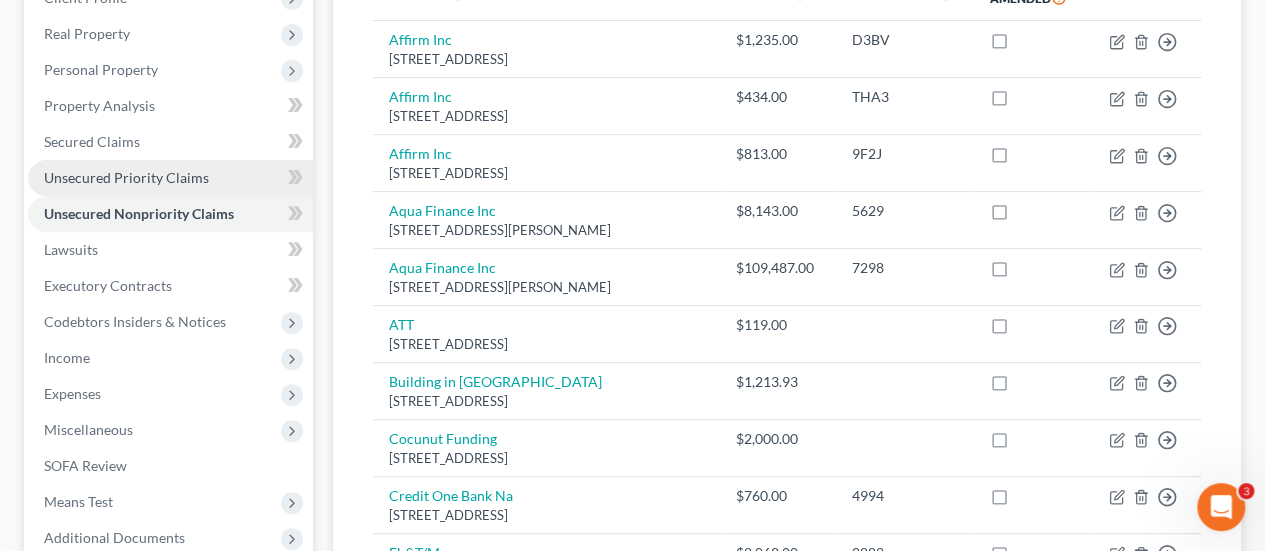 click on "Unsecured Priority Claims" at bounding box center [126, 177] 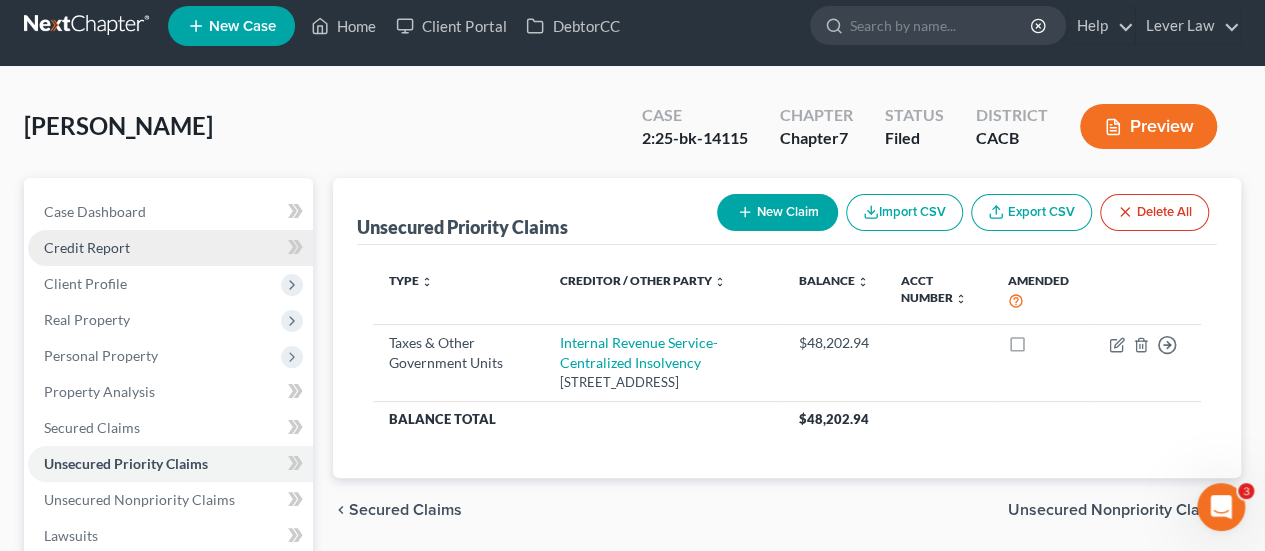 scroll, scrollTop: 0, scrollLeft: 0, axis: both 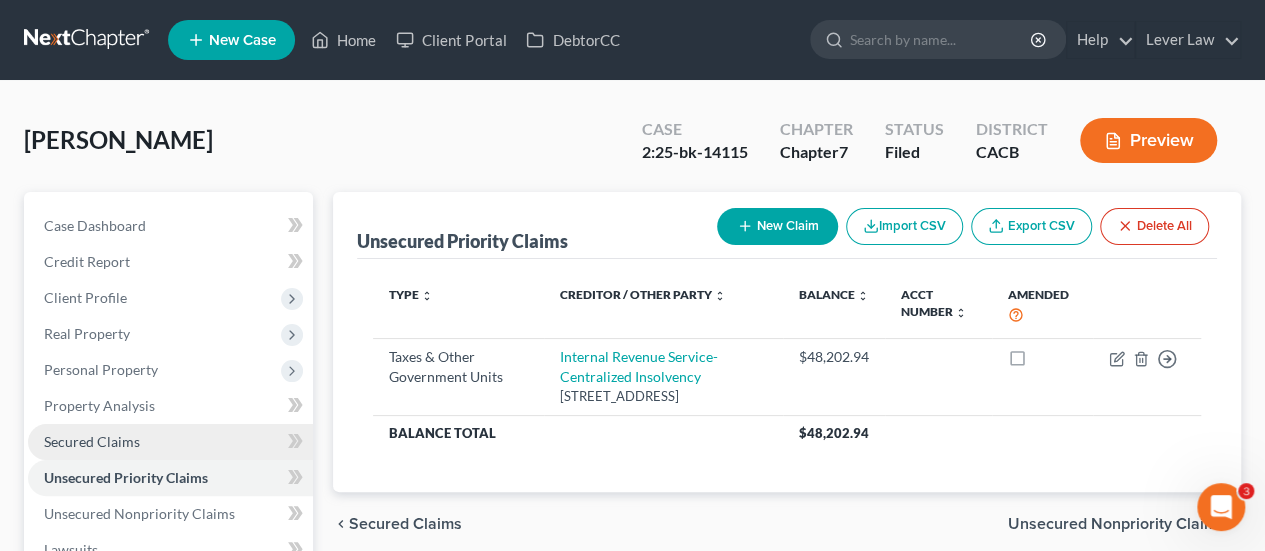 click on "Secured Claims" at bounding box center [92, 441] 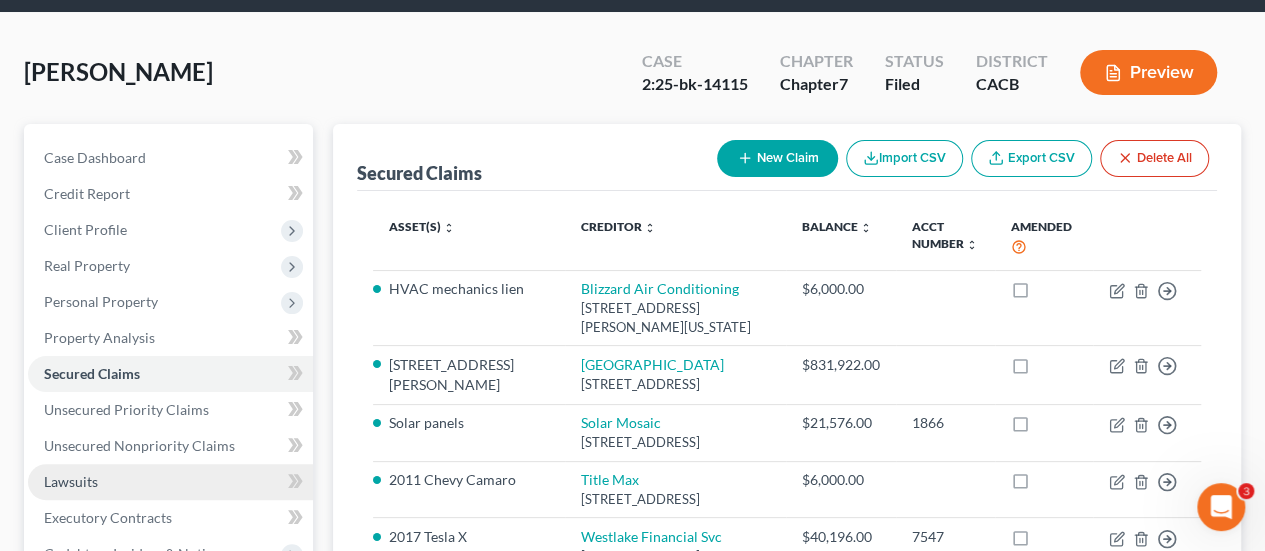 scroll, scrollTop: 100, scrollLeft: 0, axis: vertical 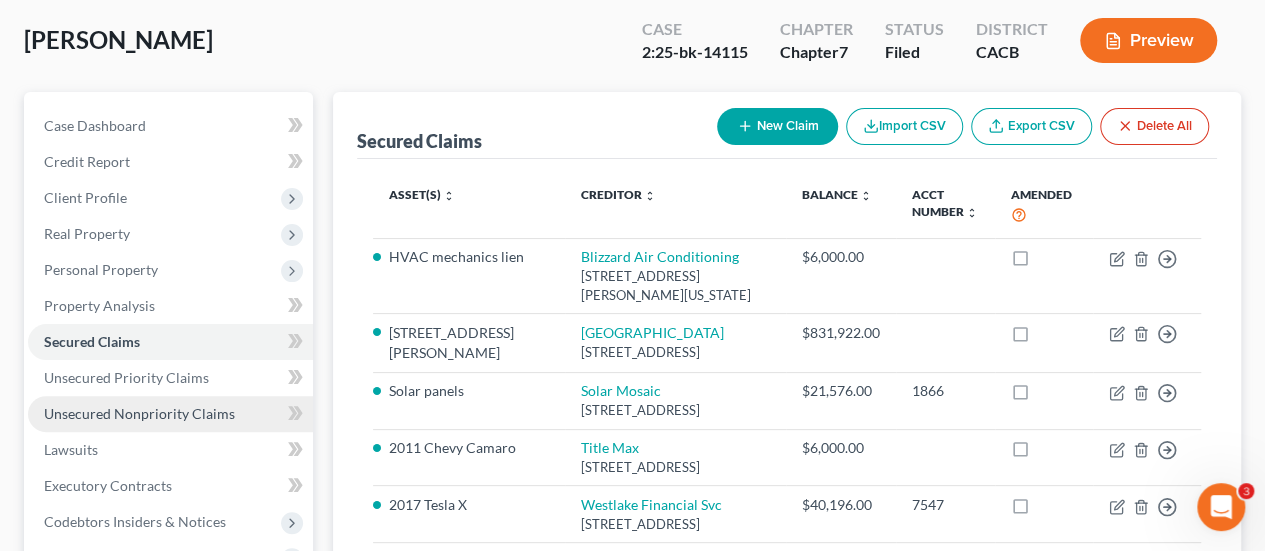 click on "Unsecured Nonpriority Claims" at bounding box center [170, 414] 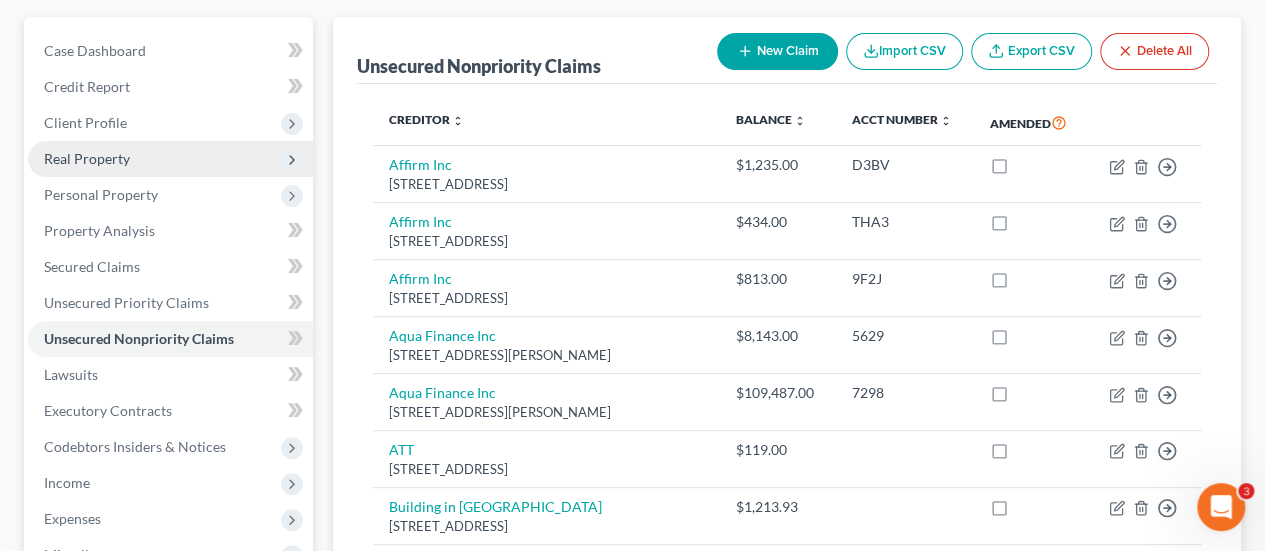 scroll, scrollTop: 123, scrollLeft: 0, axis: vertical 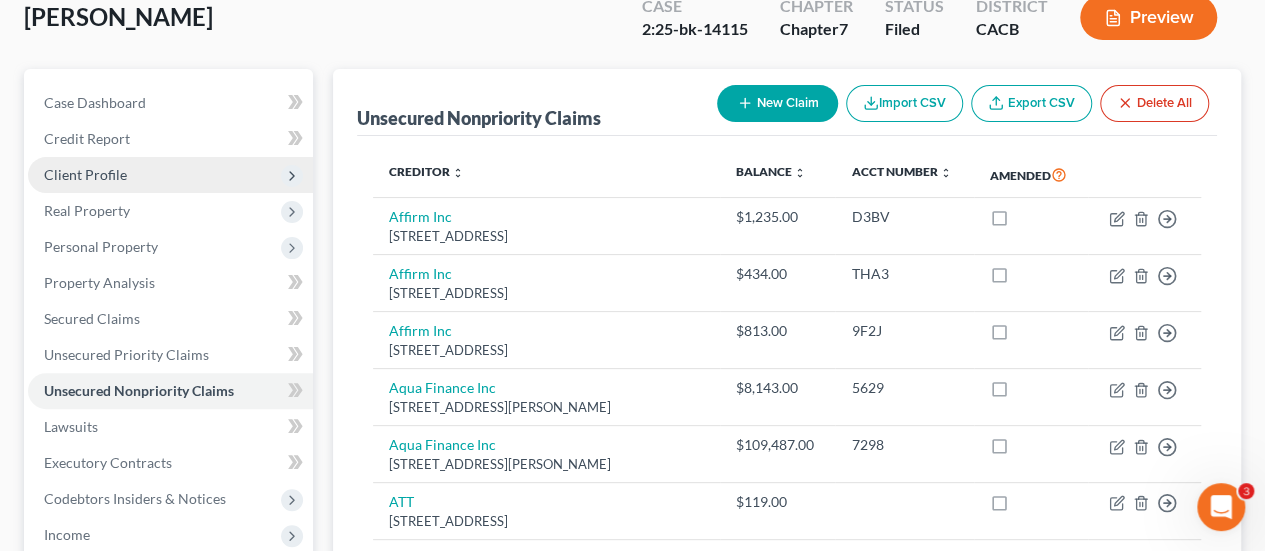 click on "Client Profile" at bounding box center (170, 175) 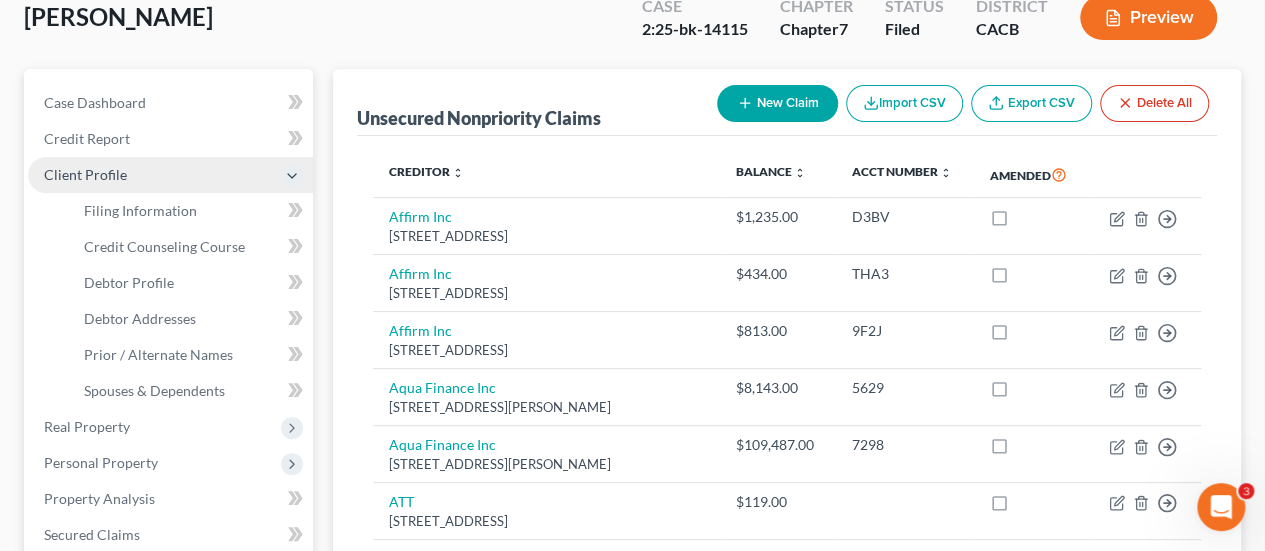 click on "Client Profile" at bounding box center [170, 175] 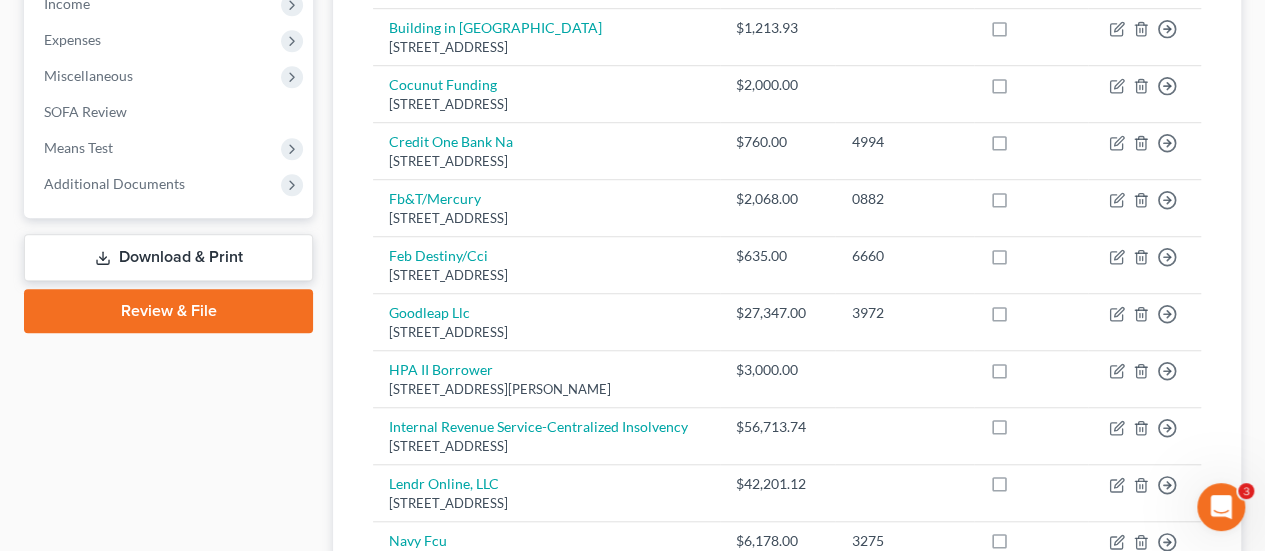 scroll, scrollTop: 700, scrollLeft: 0, axis: vertical 